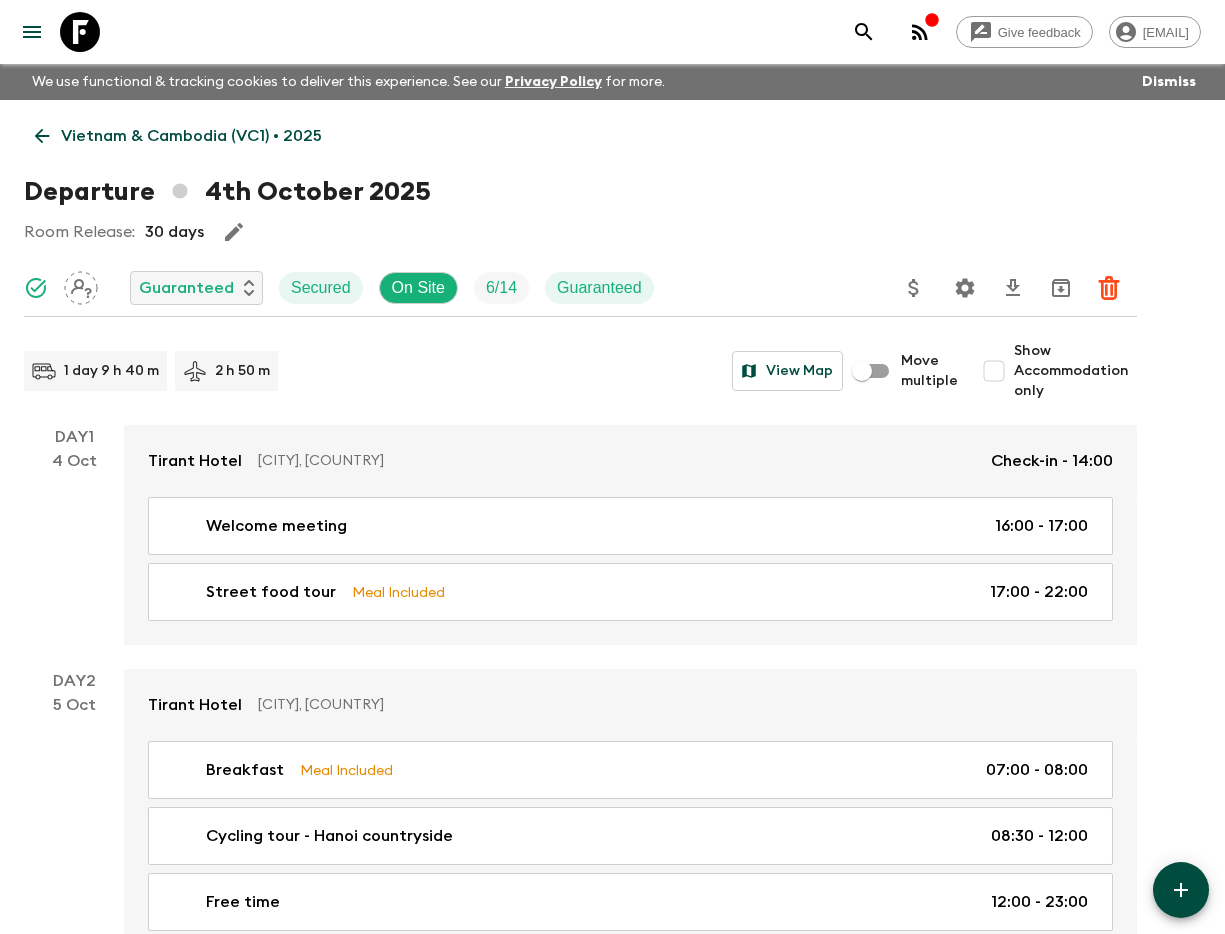 scroll, scrollTop: 0, scrollLeft: 0, axis: both 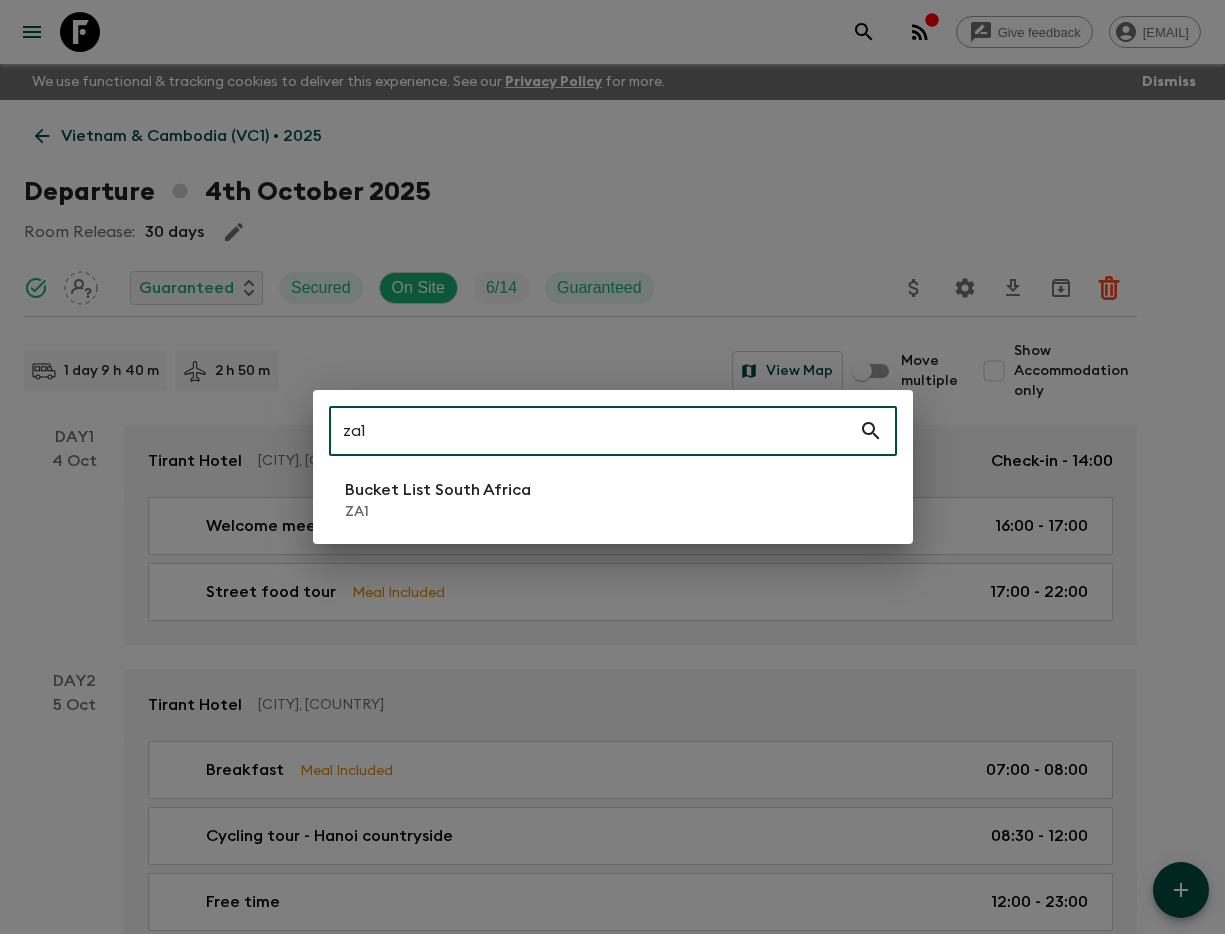 type on "za1" 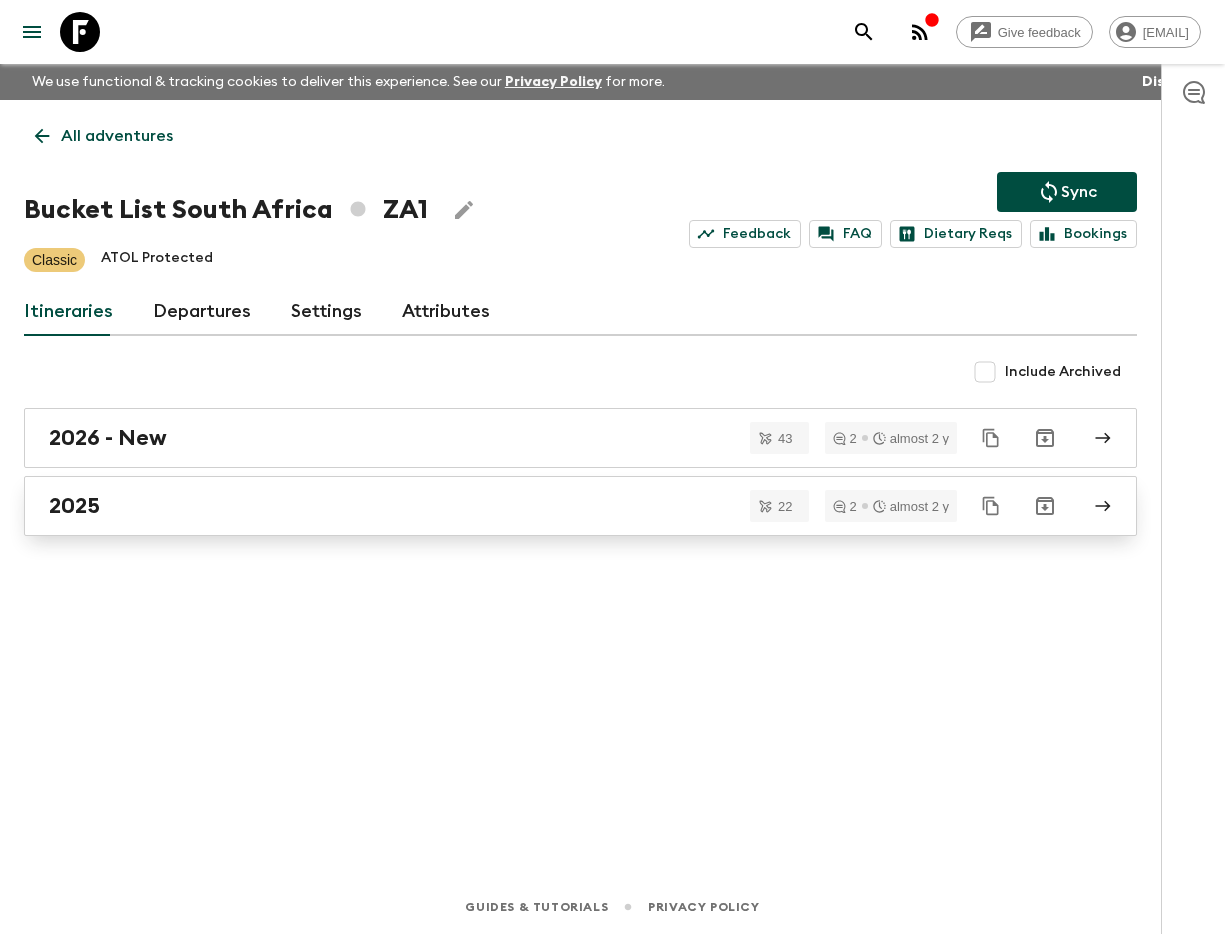 click on "2025" at bounding box center [580, 506] 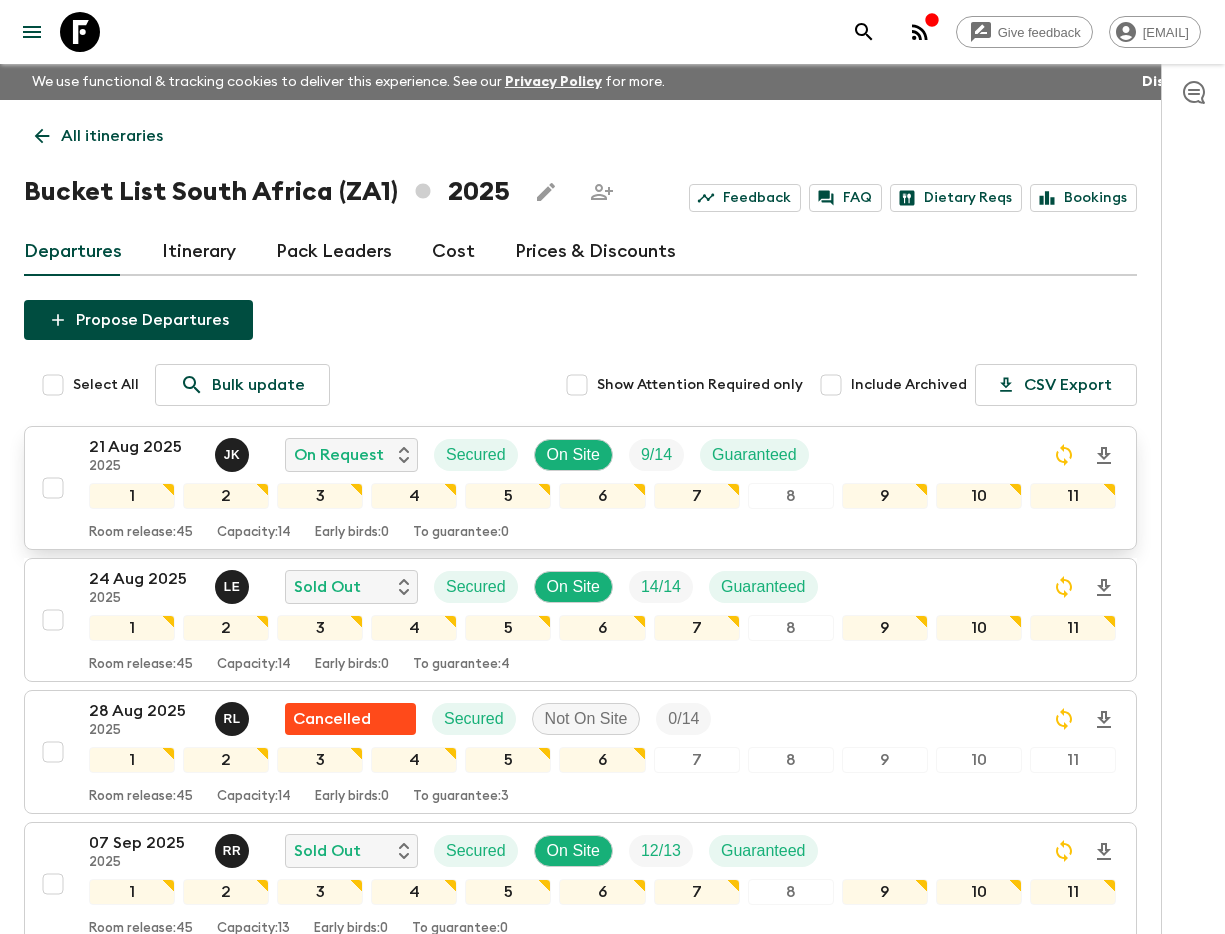 click on "21 Aug 2025" at bounding box center [144, 447] 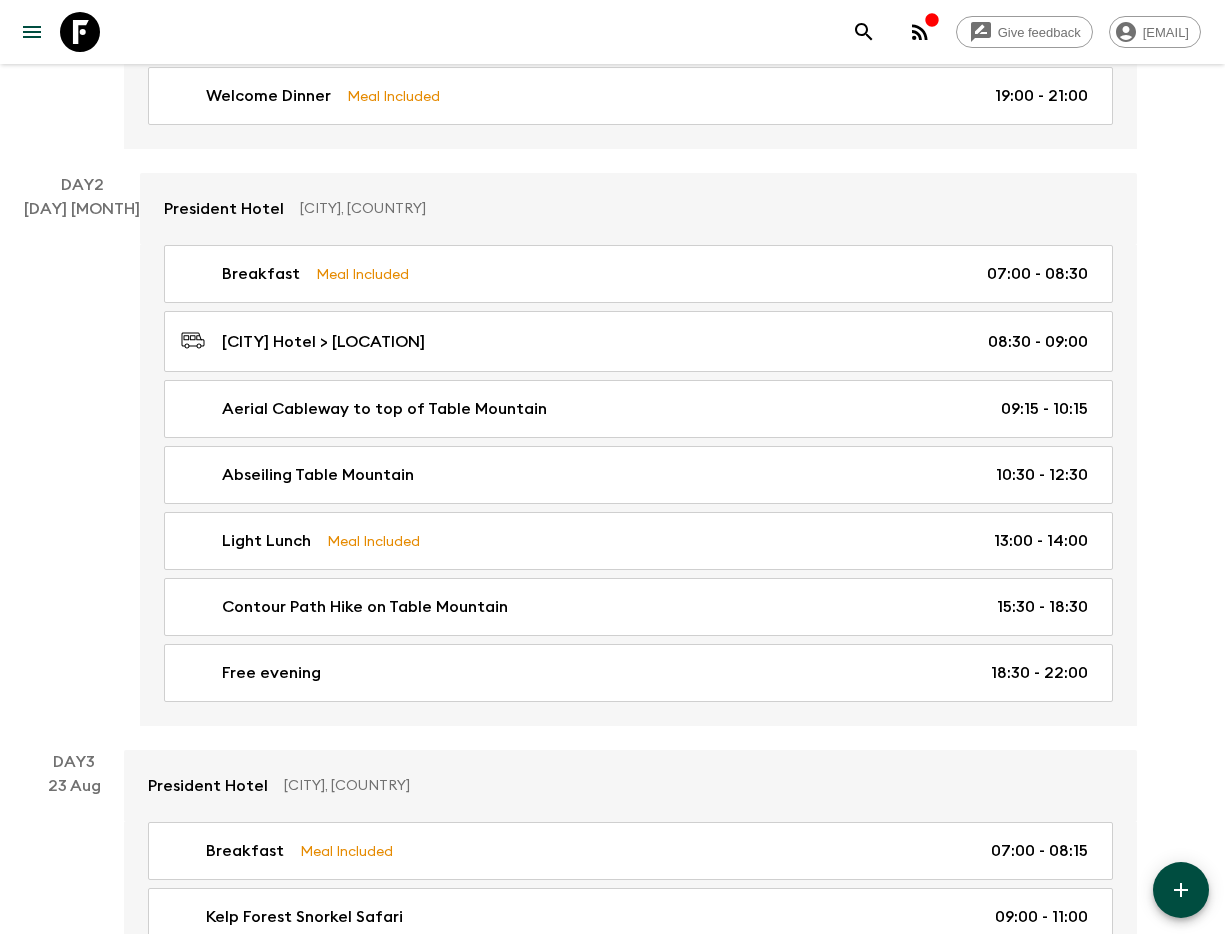 scroll, scrollTop: 592, scrollLeft: 0, axis: vertical 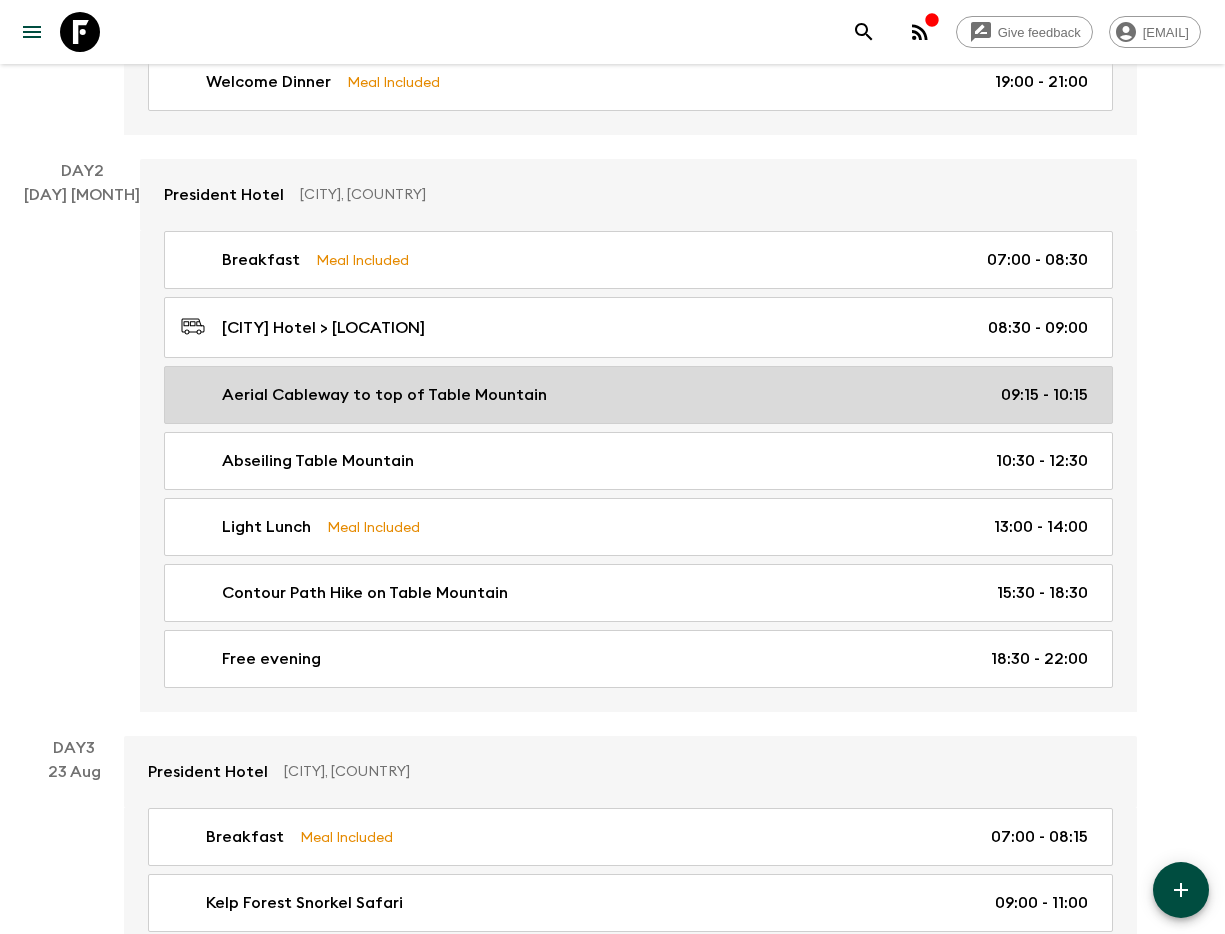 click on "Aerial Cableway to top of Table Mountain" at bounding box center [384, 395] 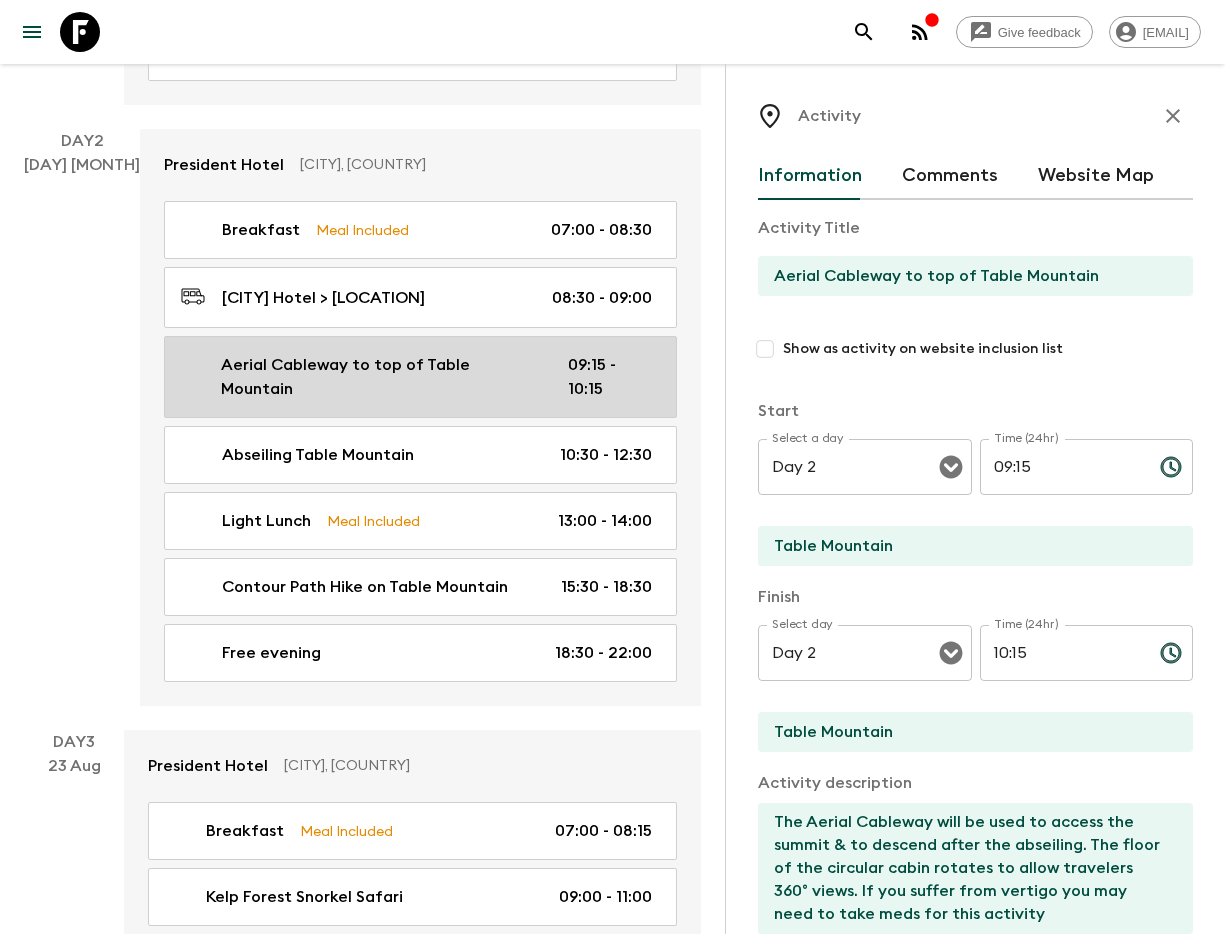 scroll, scrollTop: 630, scrollLeft: 0, axis: vertical 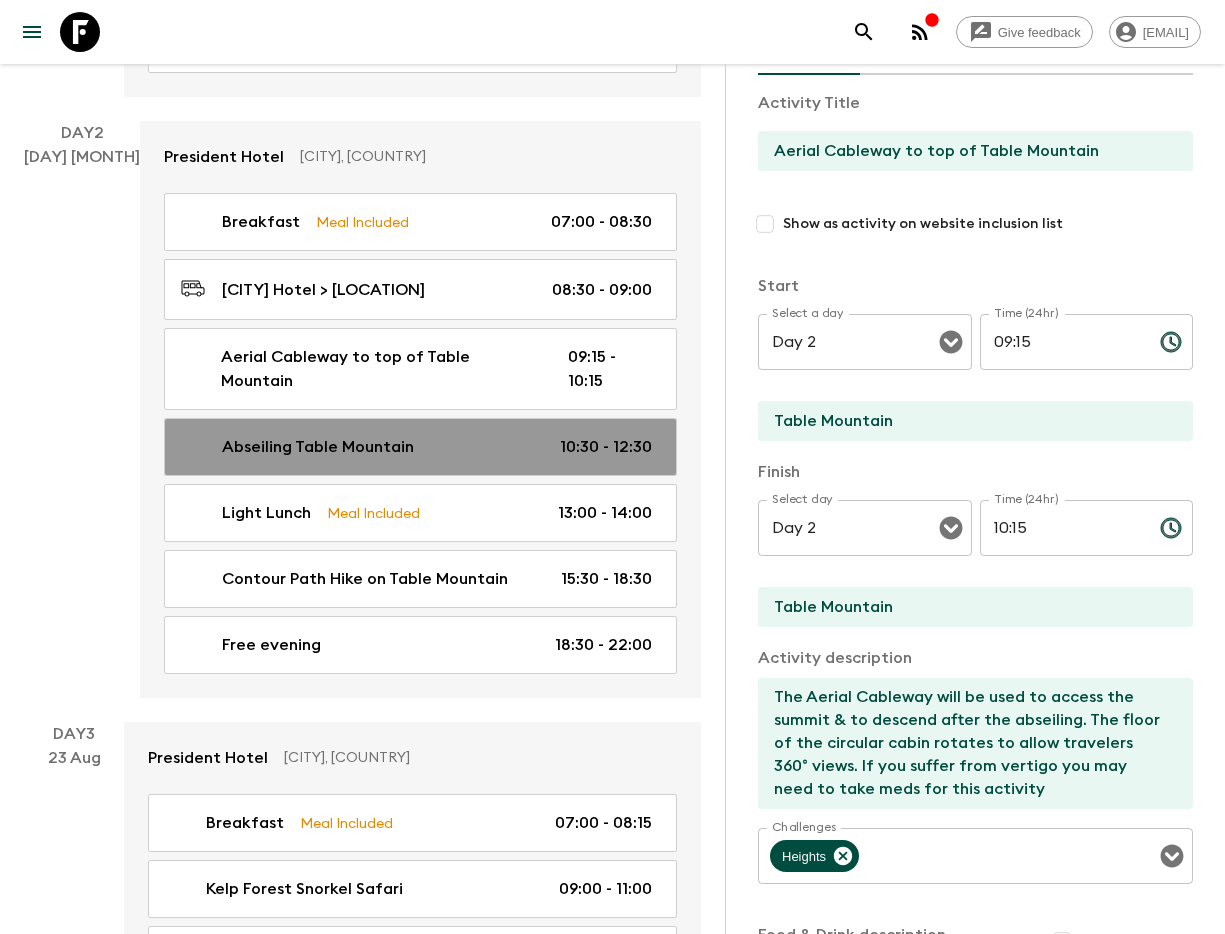 click on "Abseiling Table Mountain" at bounding box center (318, 447) 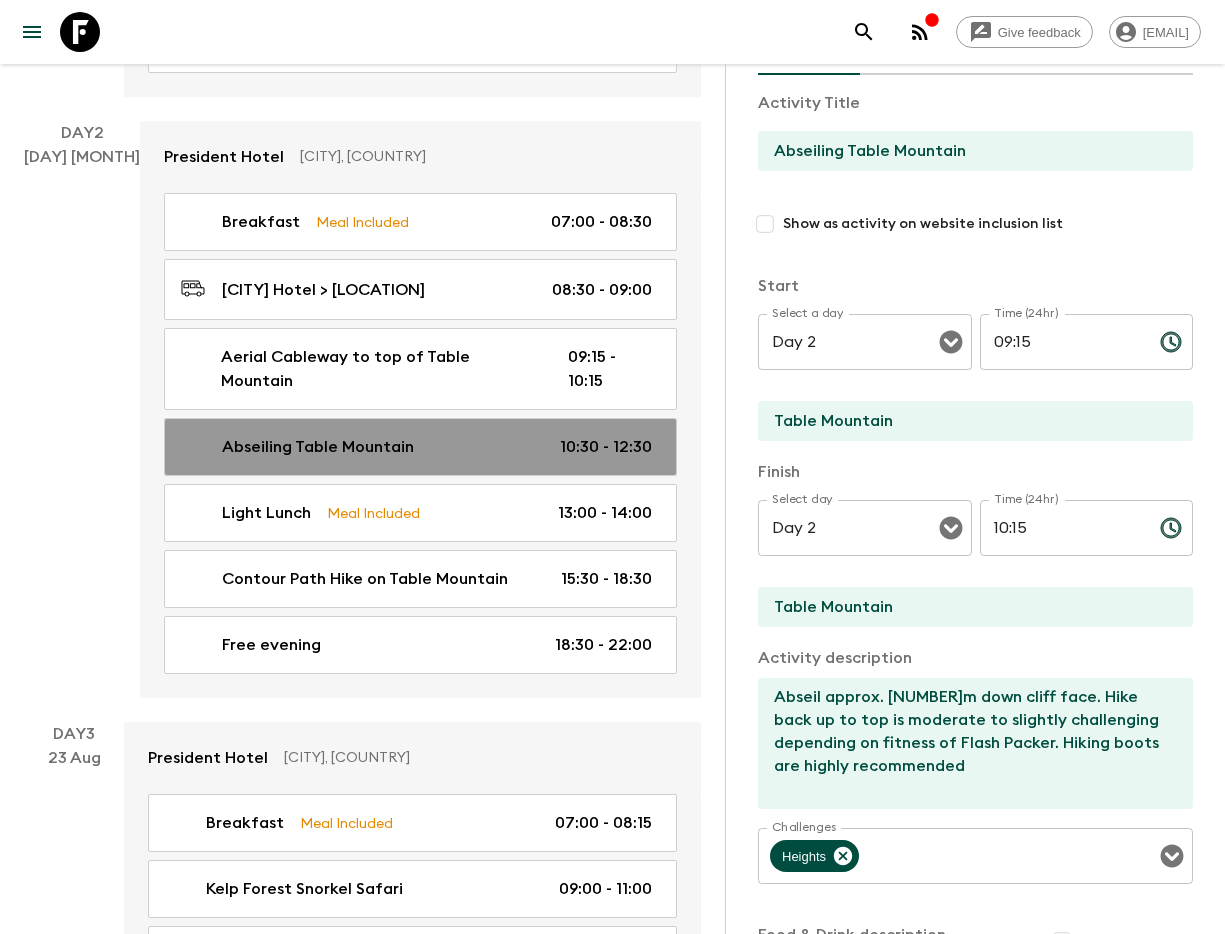 type on "10:30" 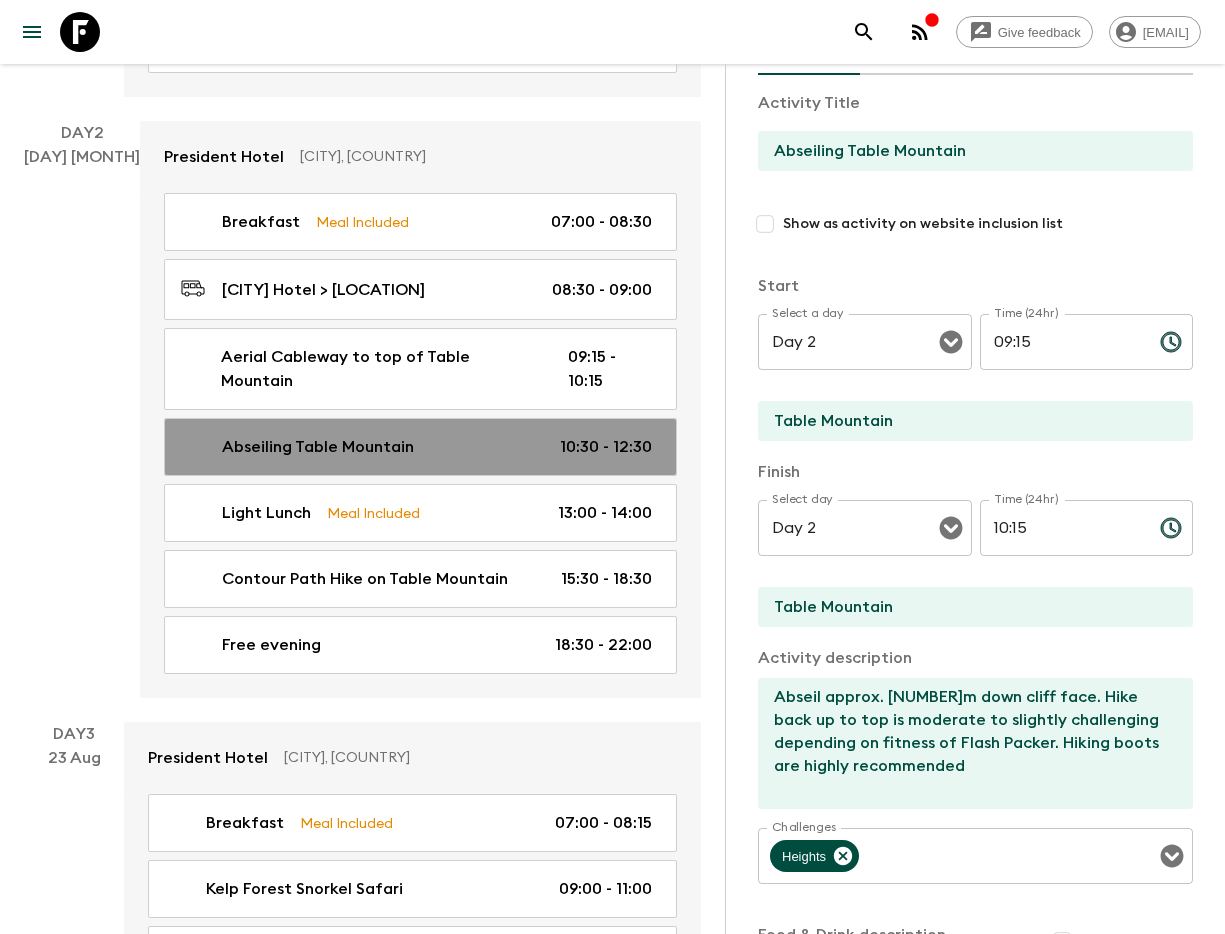 type on "12:30" 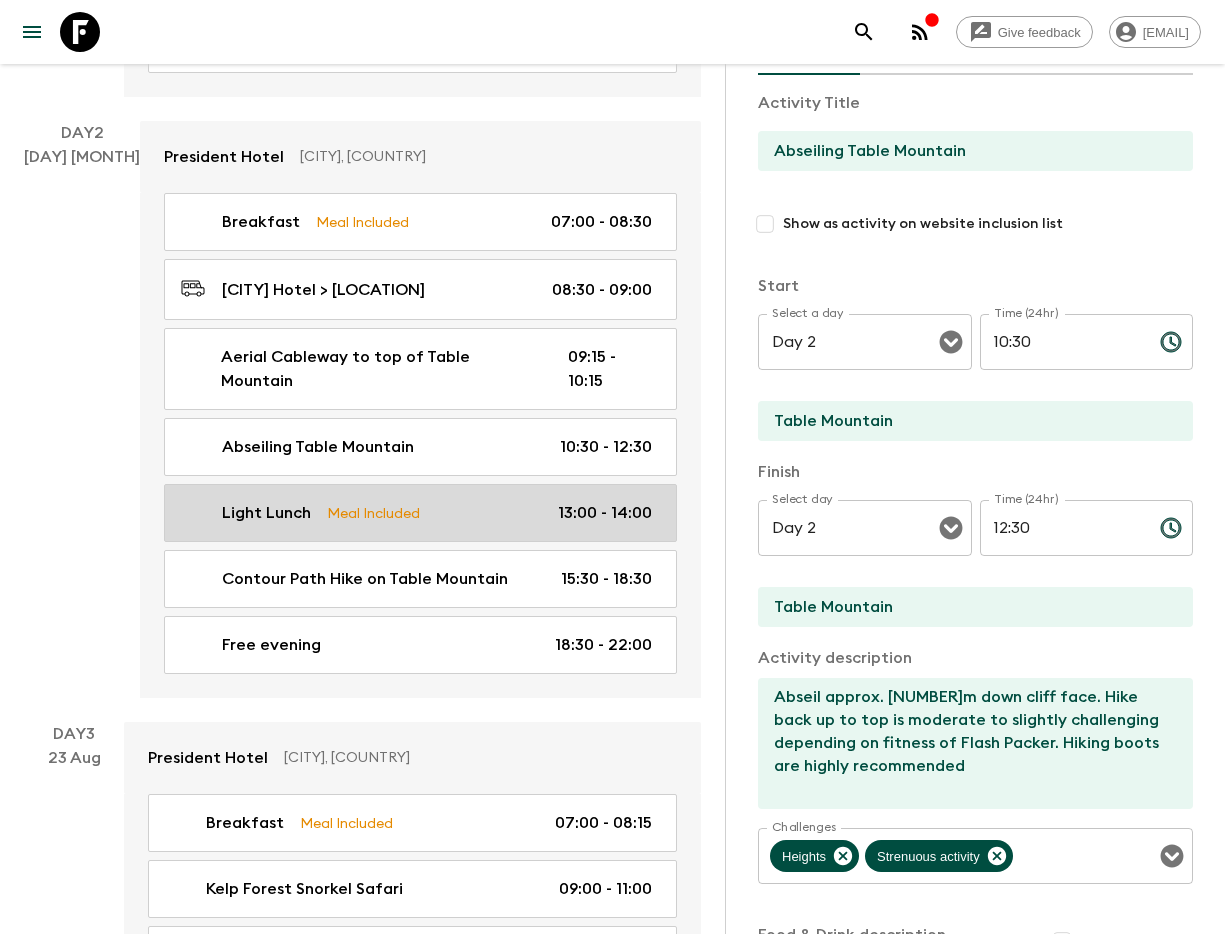 click on "Light Lunch Meal Included [TIME] - [TIME]" at bounding box center [416, 513] 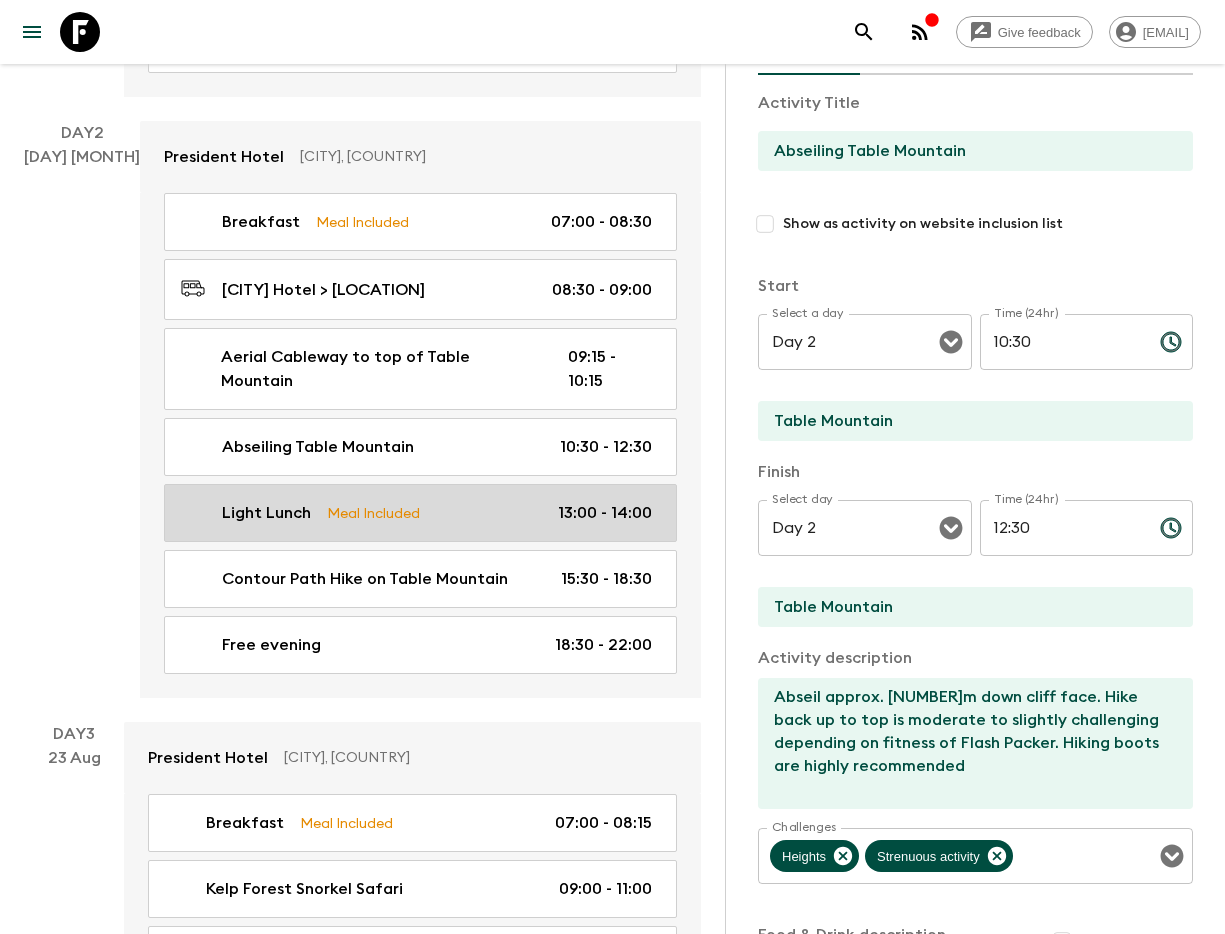 type on "Light Lunch" 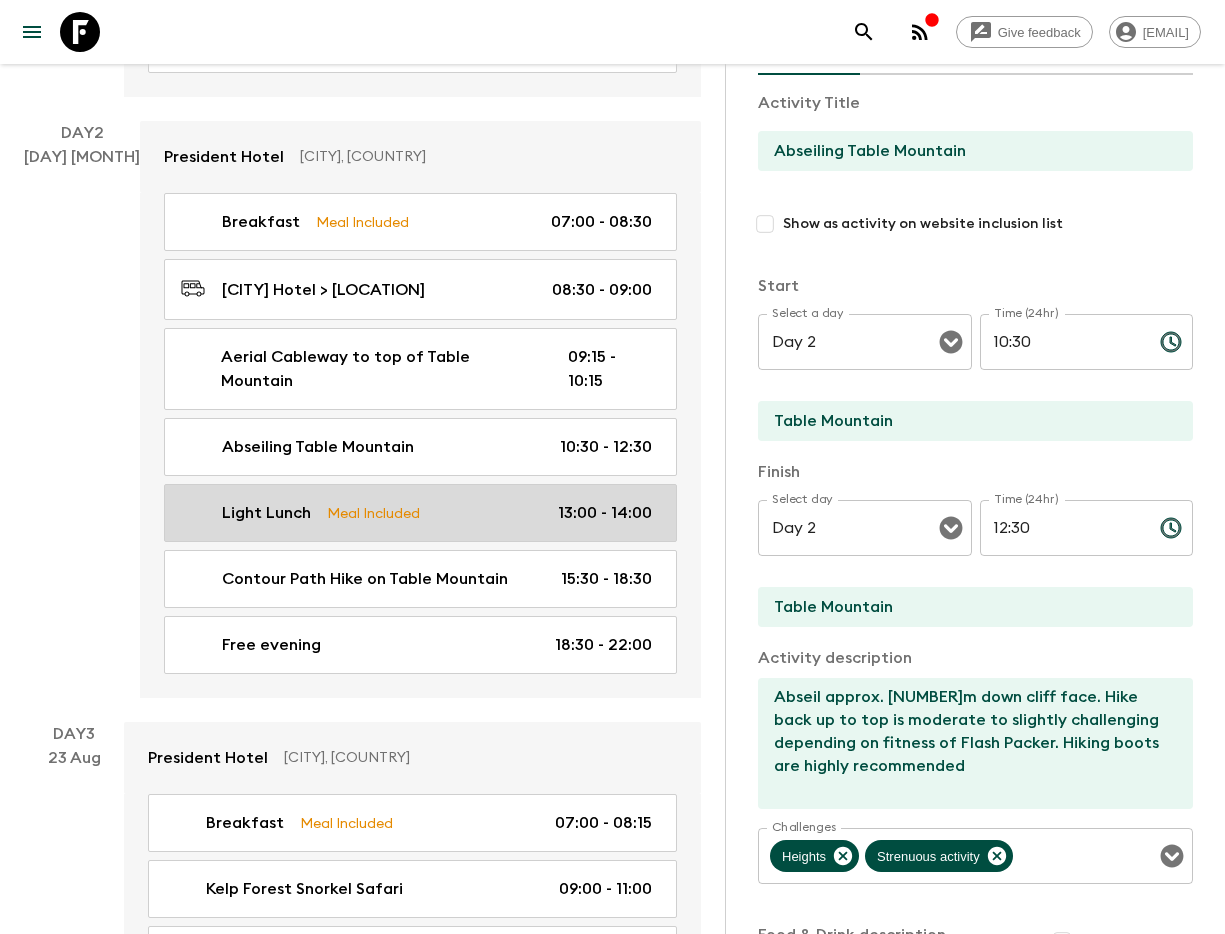 type on "[CITY]" 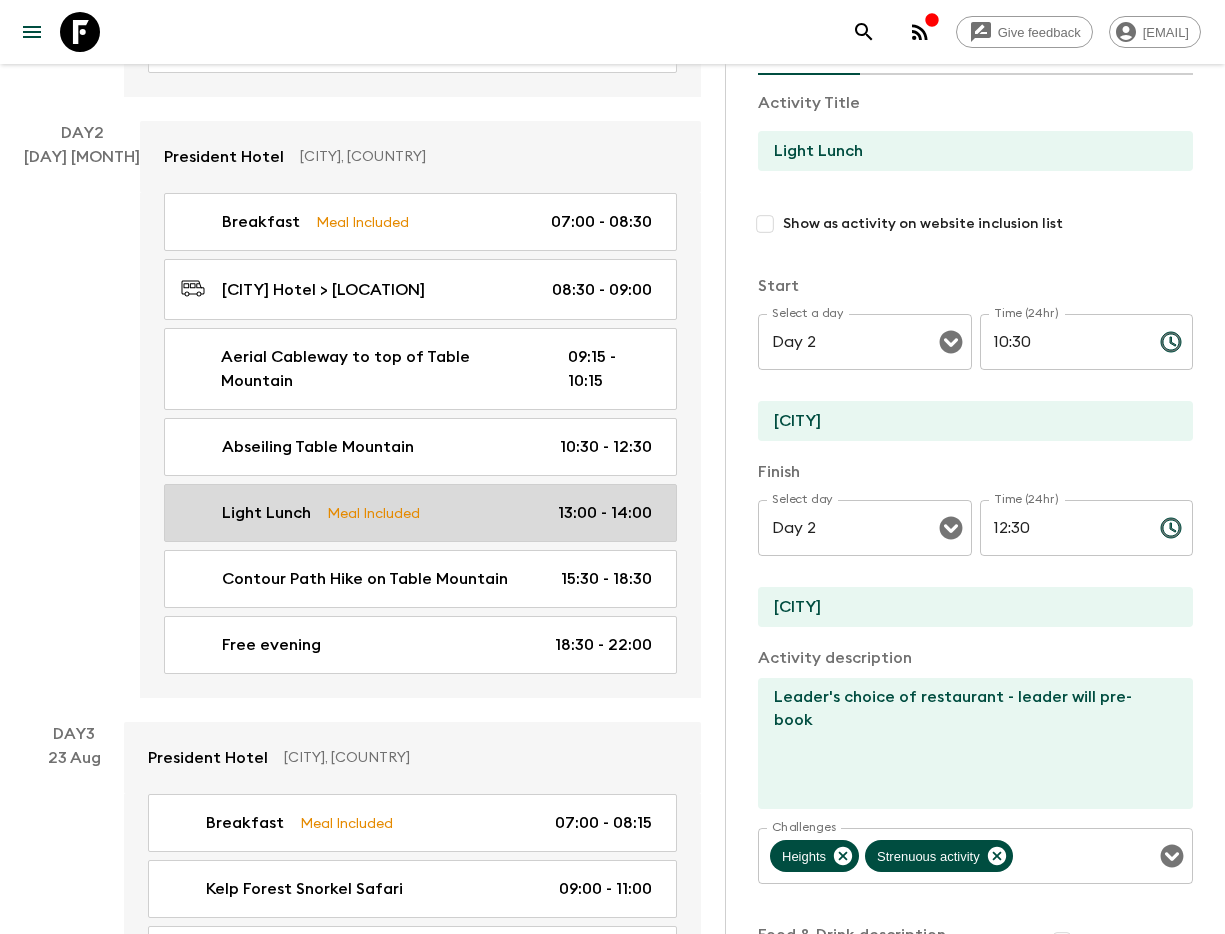 type on "13:00" 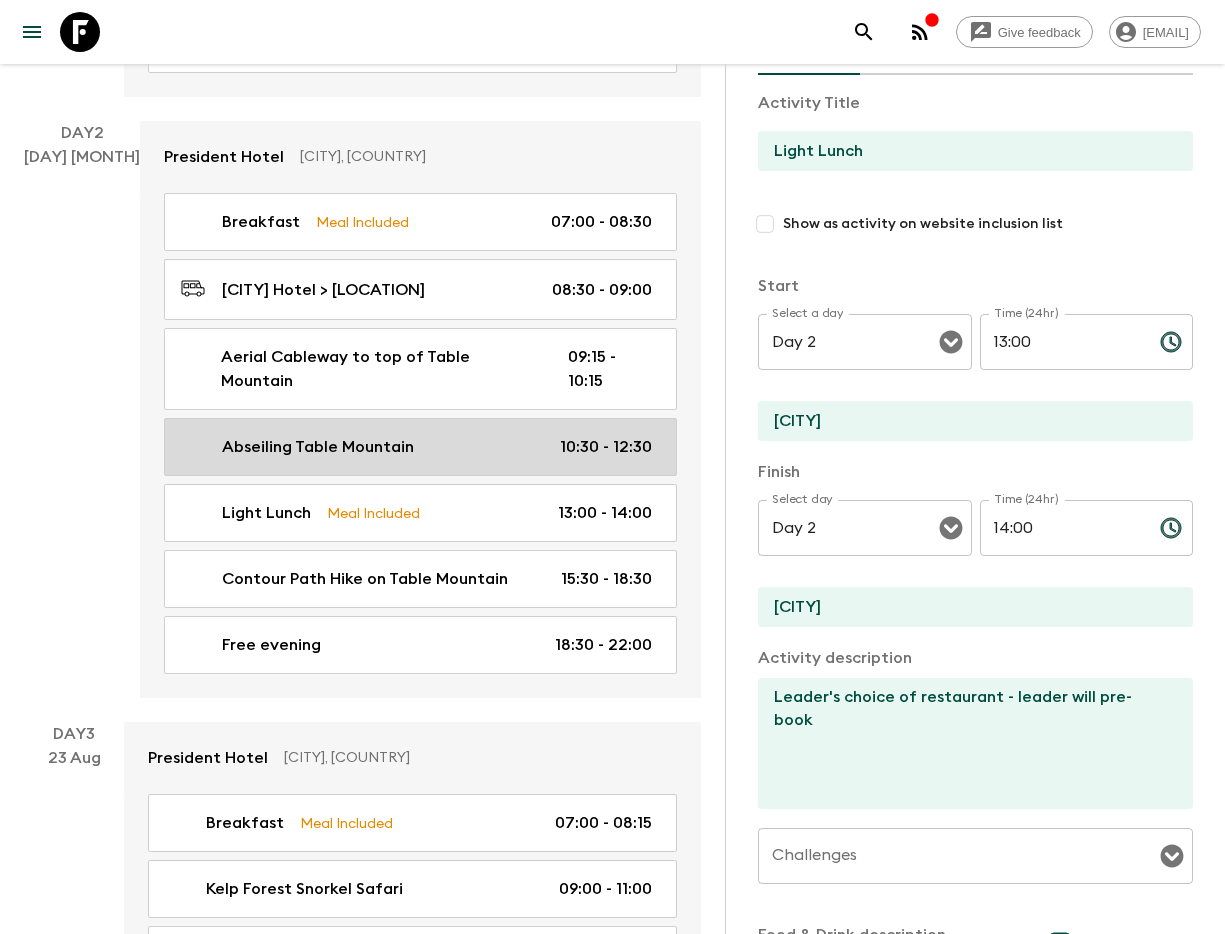 click on "[ACTIVITY] [TIME] - [TIME]" at bounding box center [420, 447] 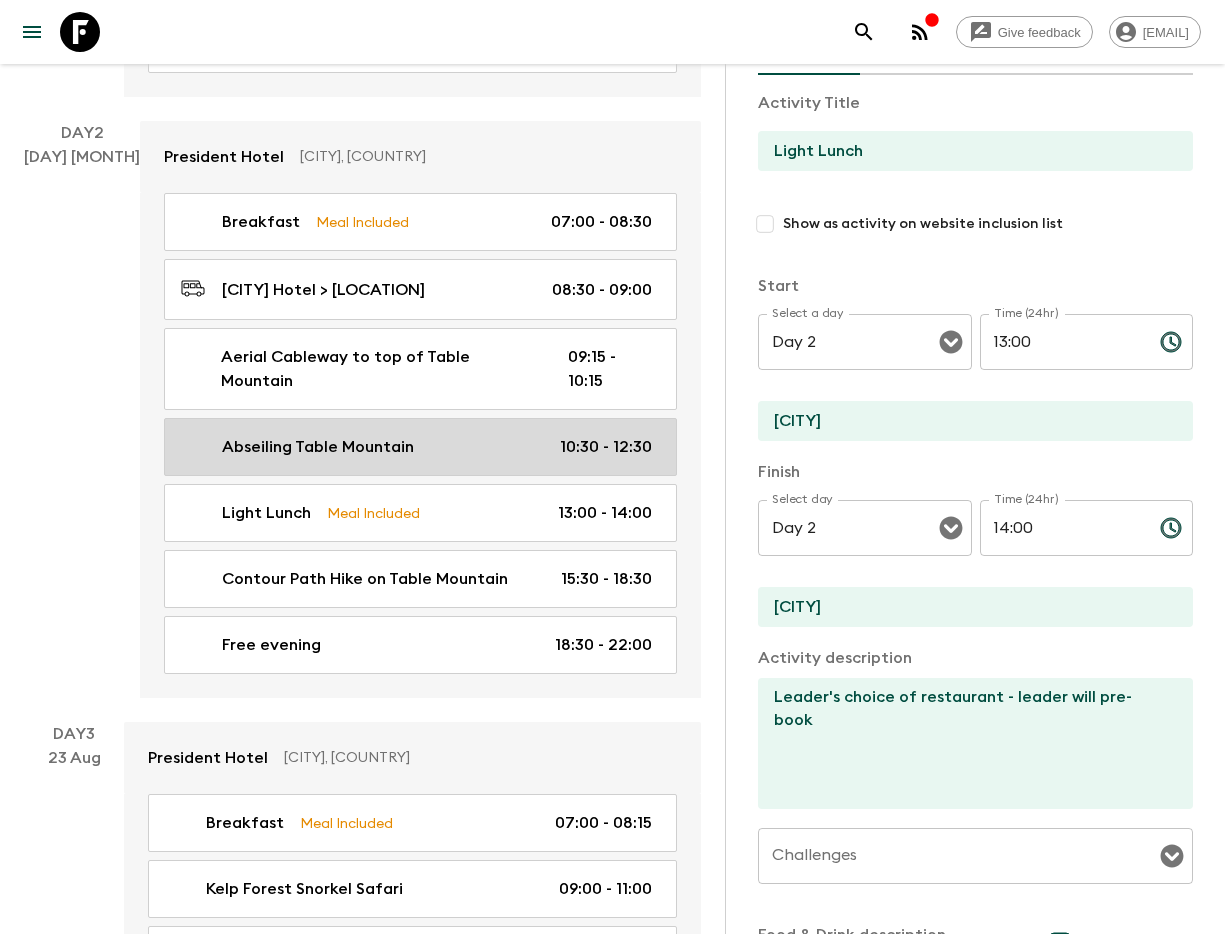 type on "Abseiling Table Mountain" 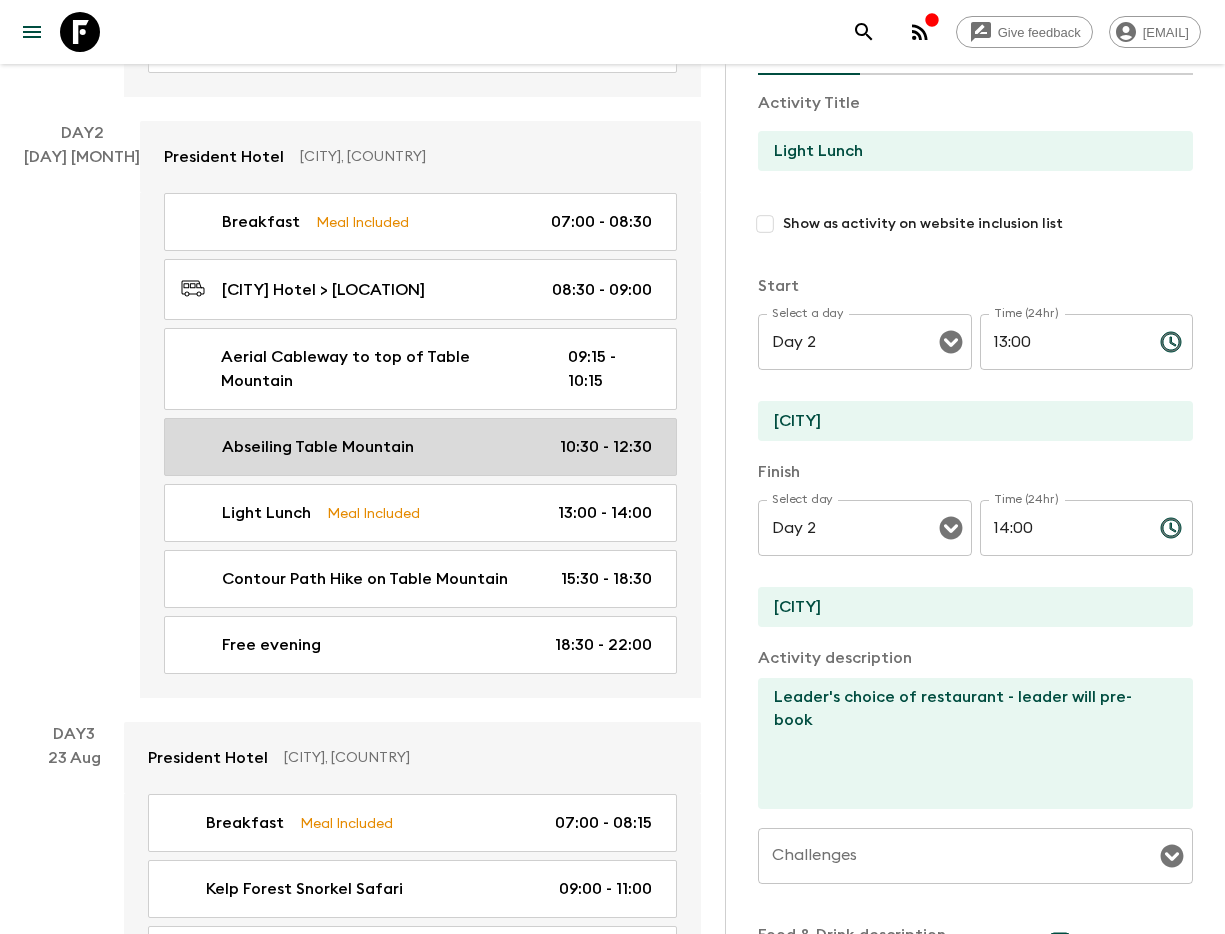 type on "Table Mountain" 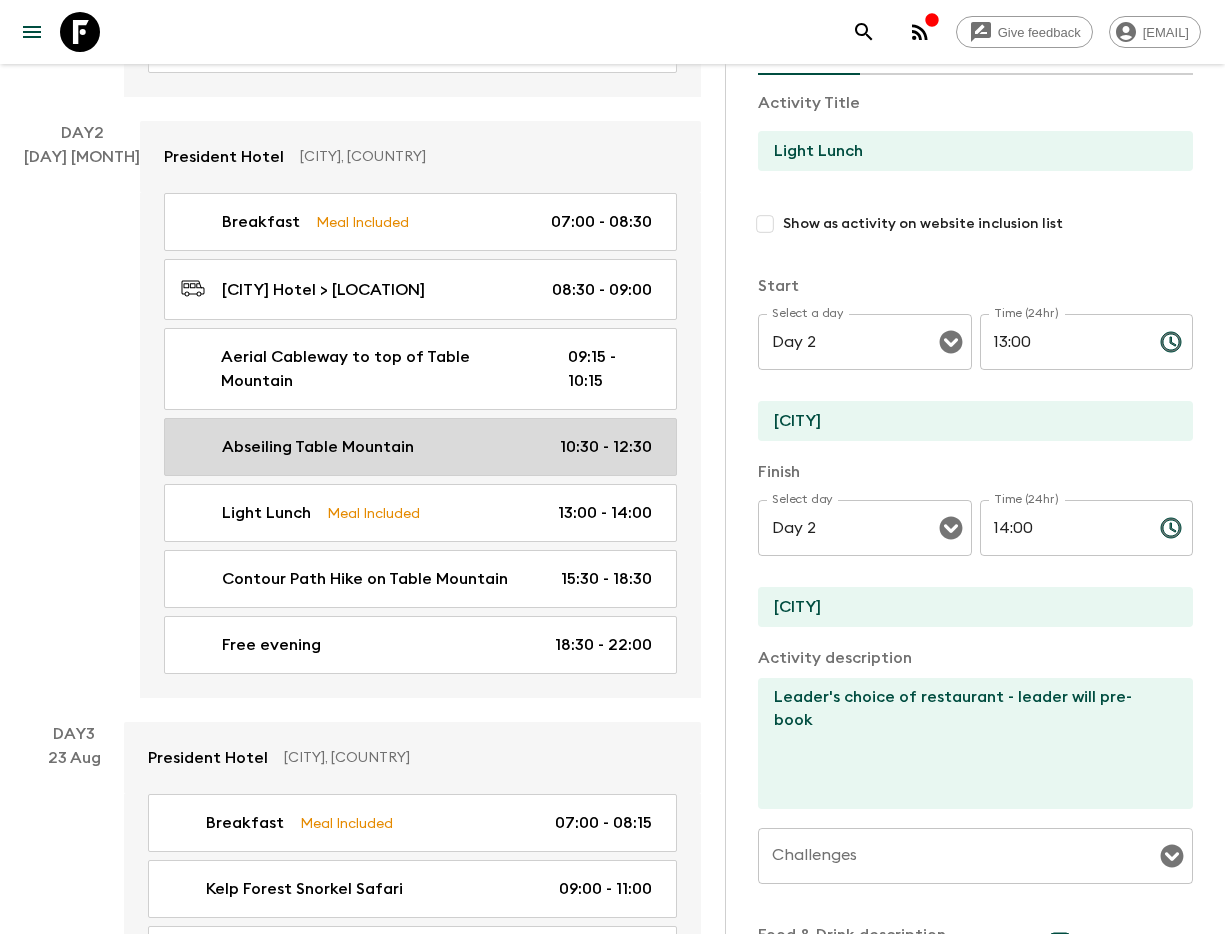 type on "Table Mountain" 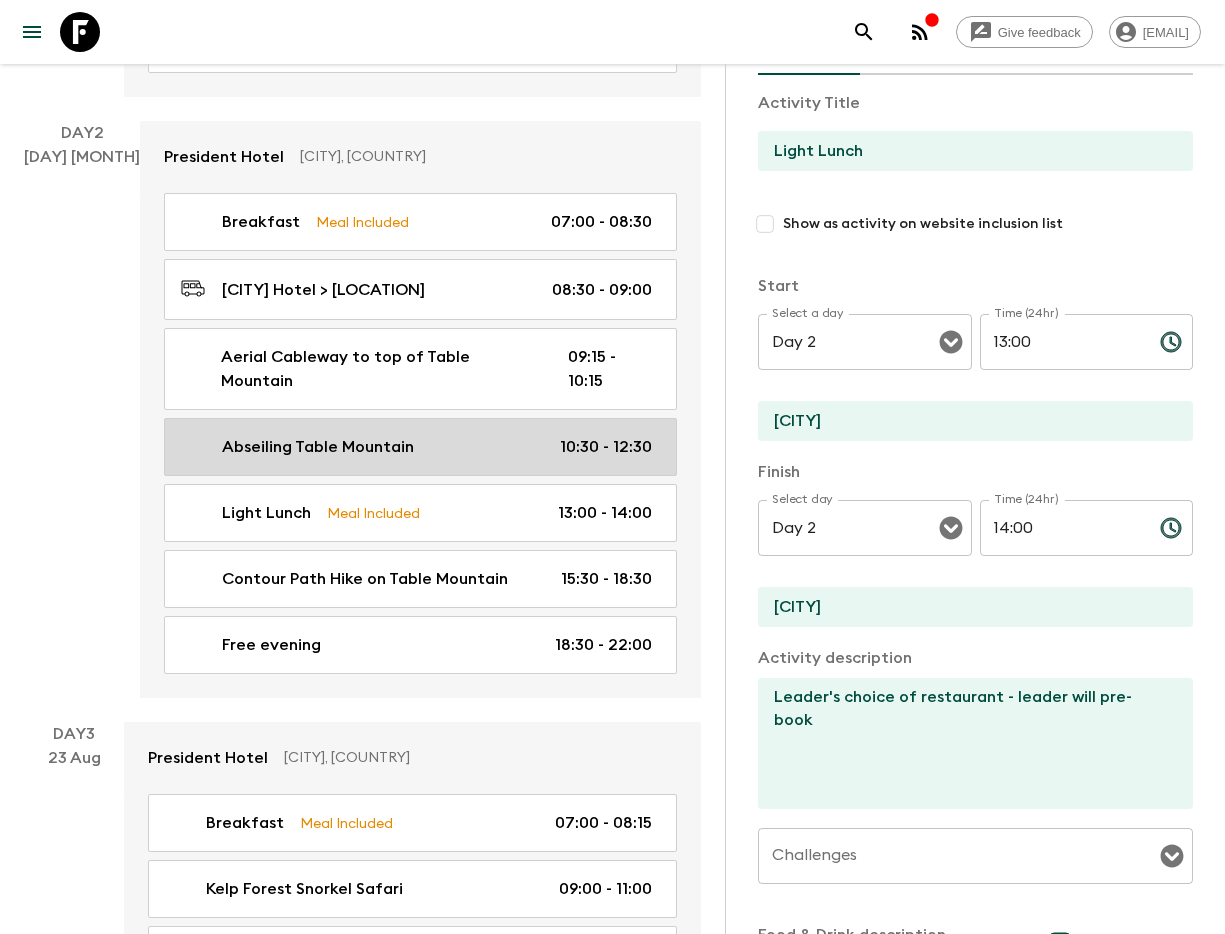 type on "Abseil approx. [NUMBER]m down cliff face. Hike back up to top is moderate to slightly challenging depending on fitness of Flash Packer. Hiking boots are highly recommended" 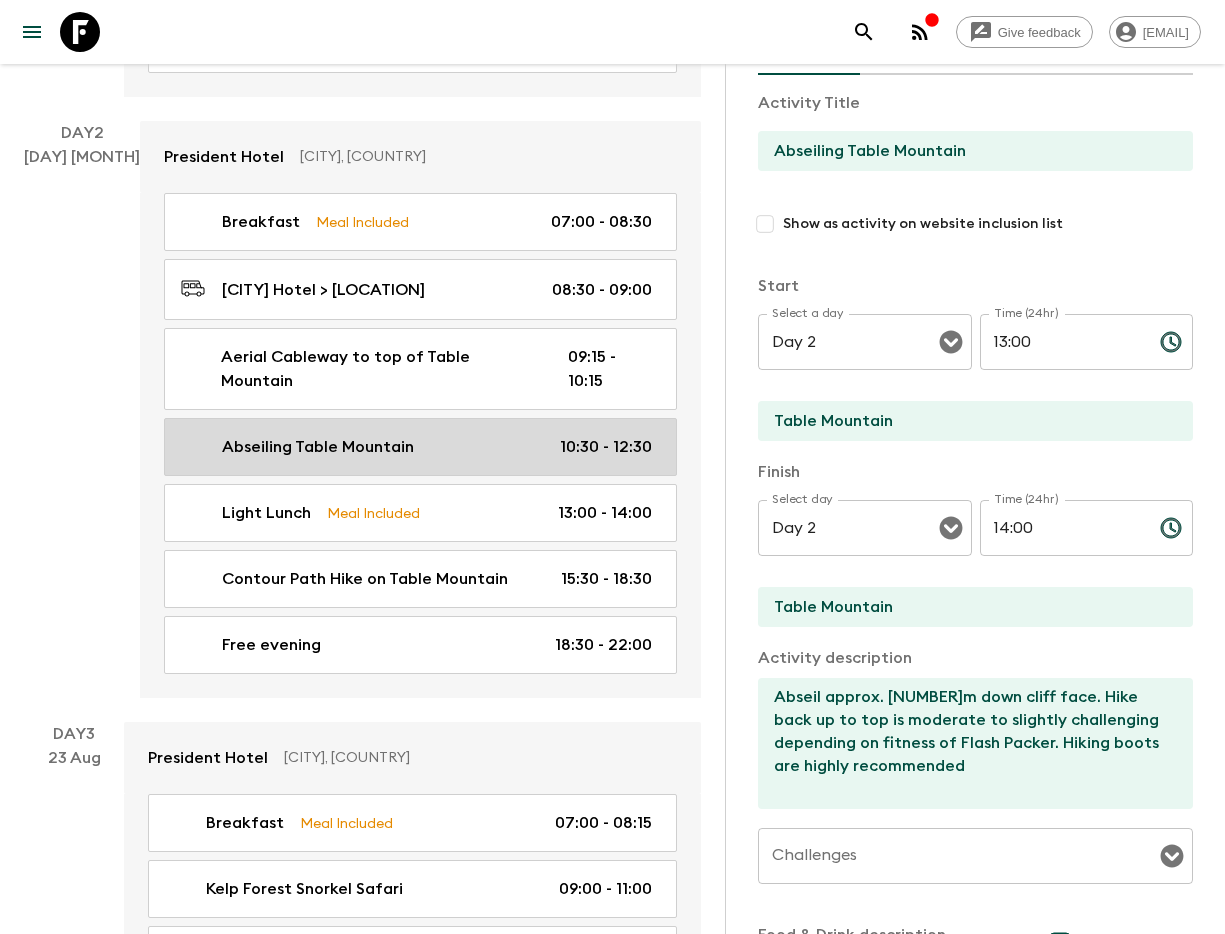 type on "10:30" 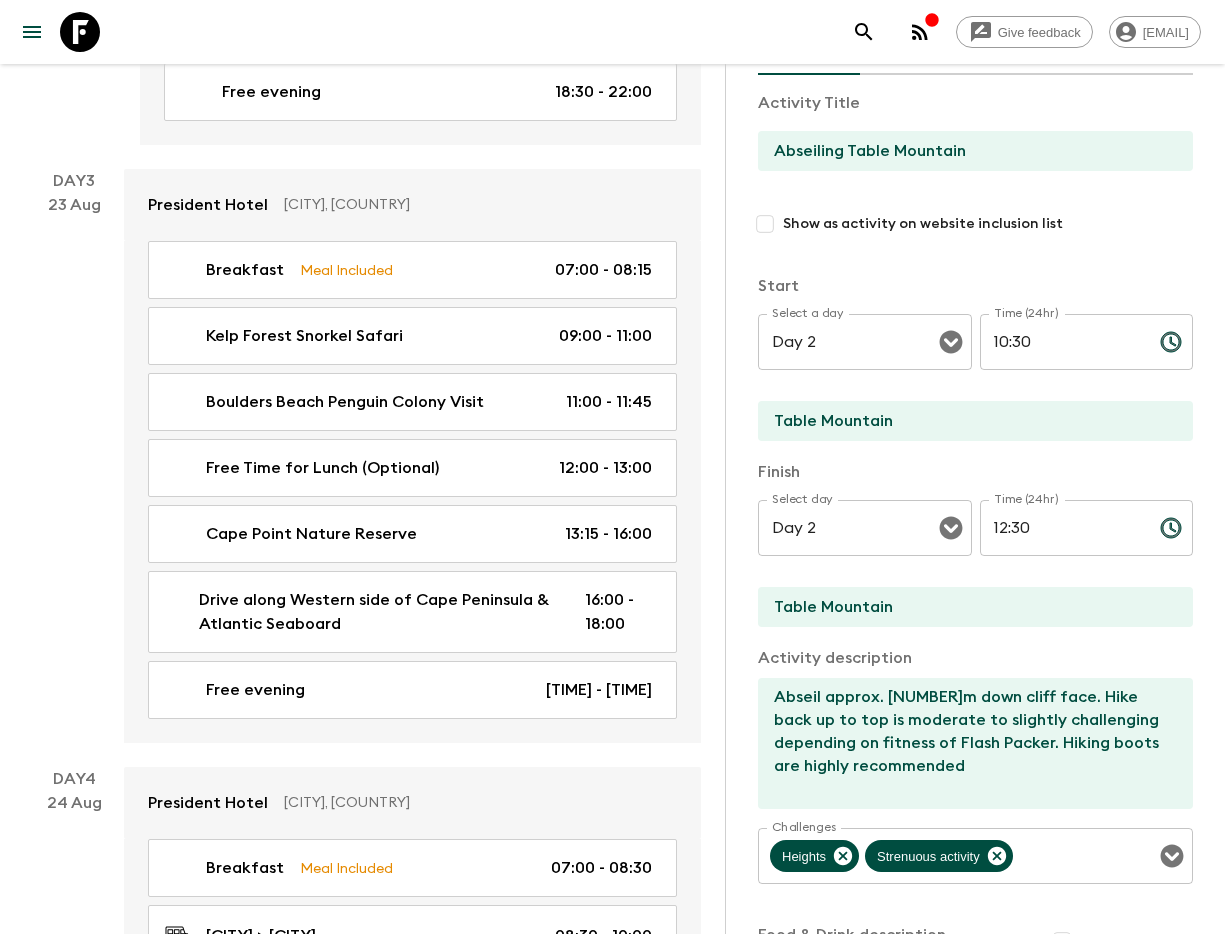 scroll, scrollTop: 1188, scrollLeft: 0, axis: vertical 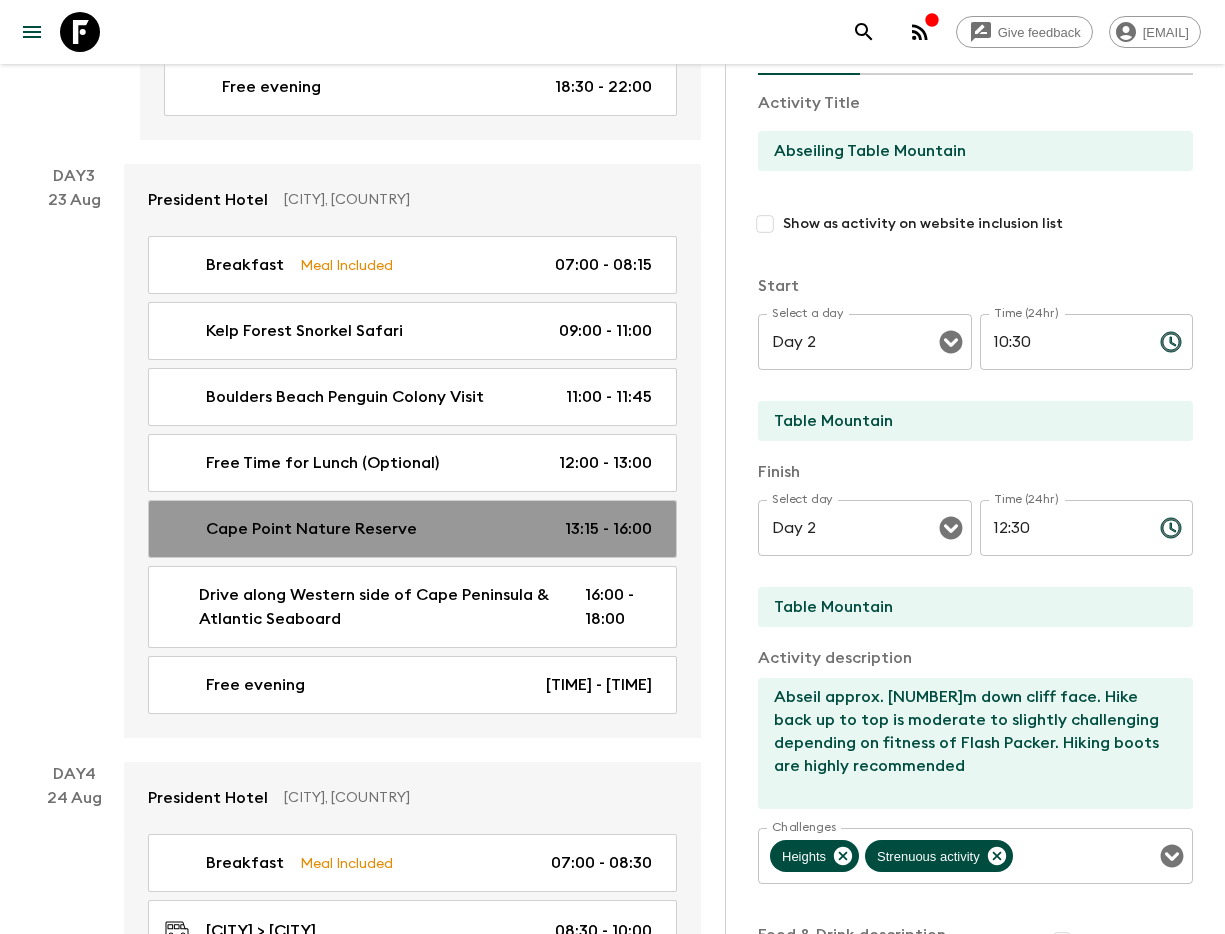click on "[LOCATION] [TIME] - [TIME]" at bounding box center (412, 529) 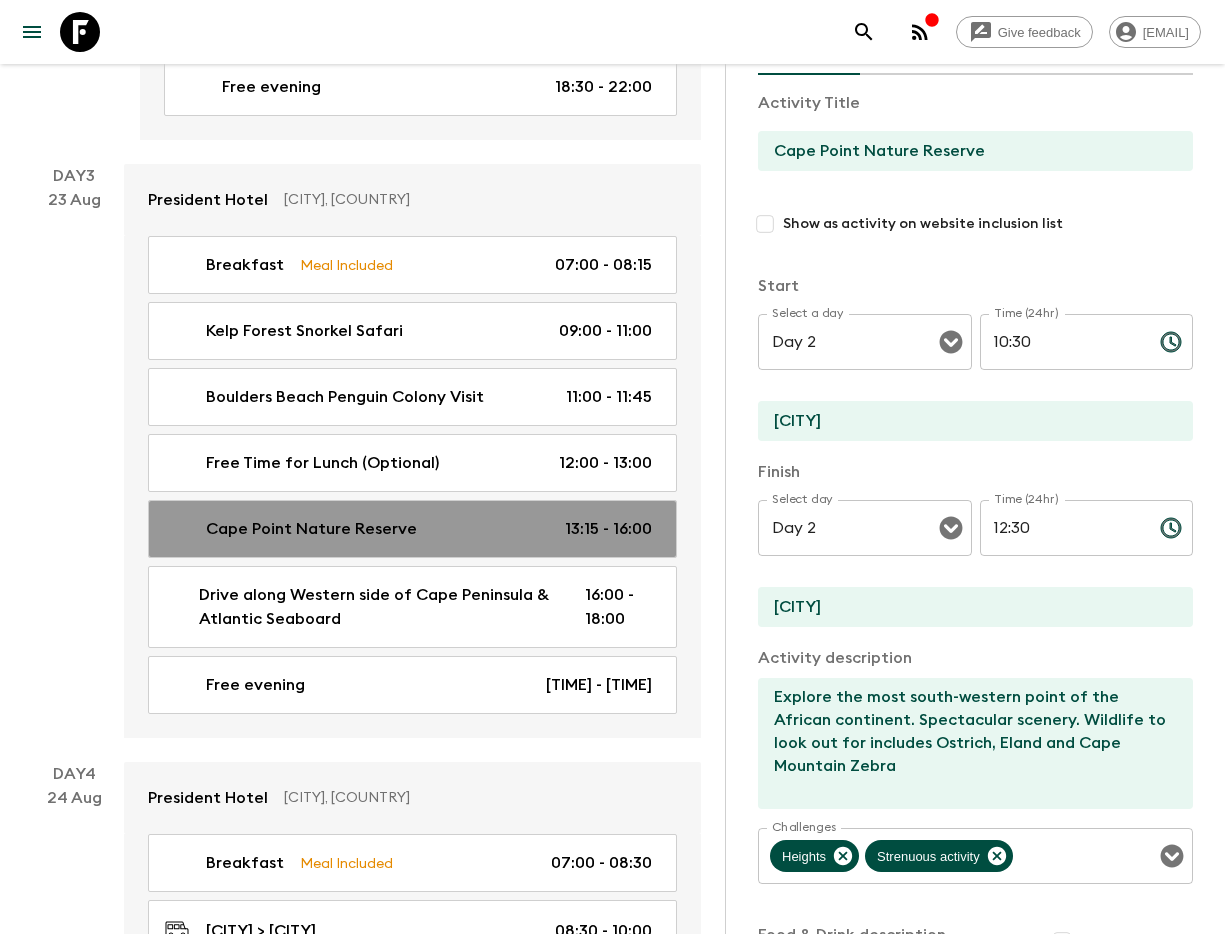 type on "Day [NUMBER]" 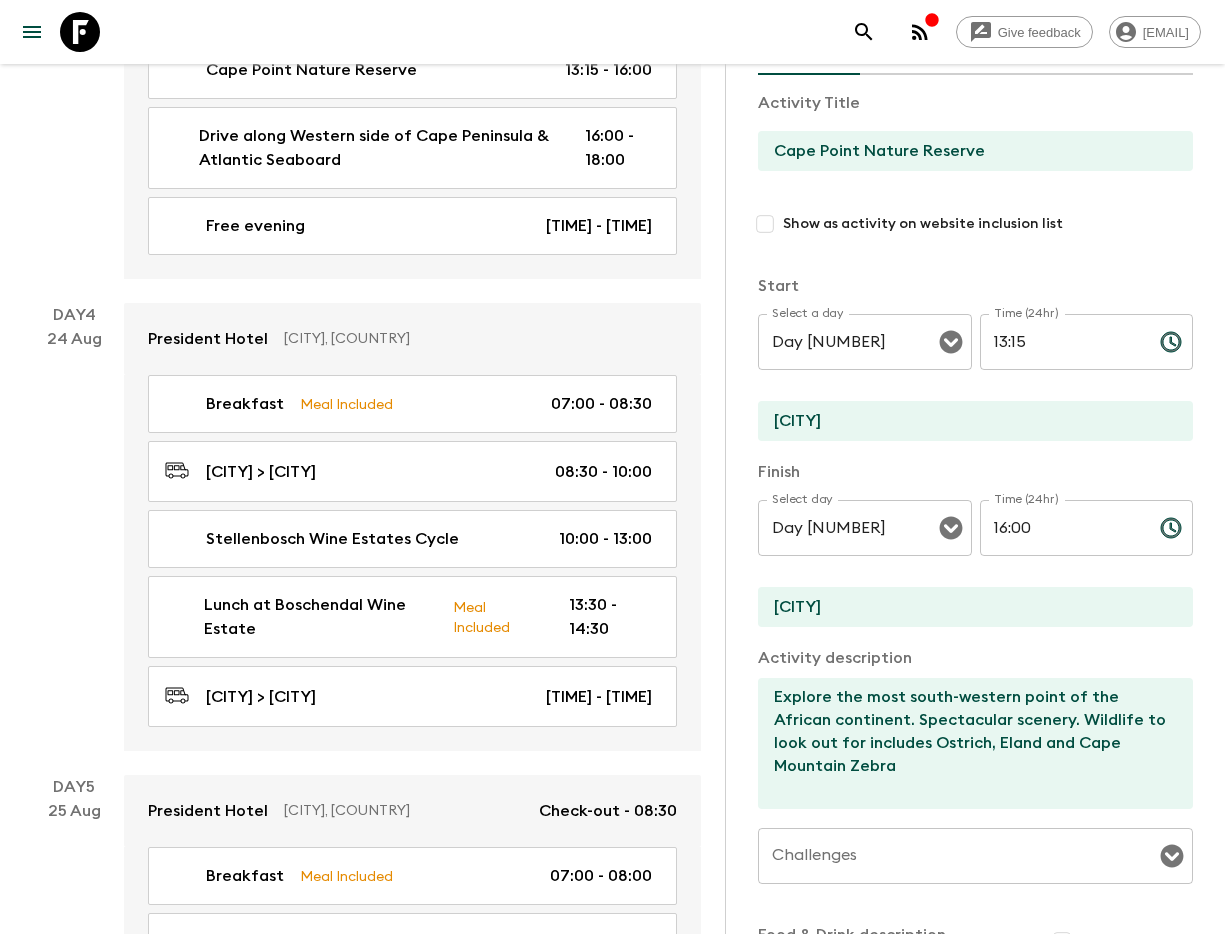scroll, scrollTop: 1650, scrollLeft: 0, axis: vertical 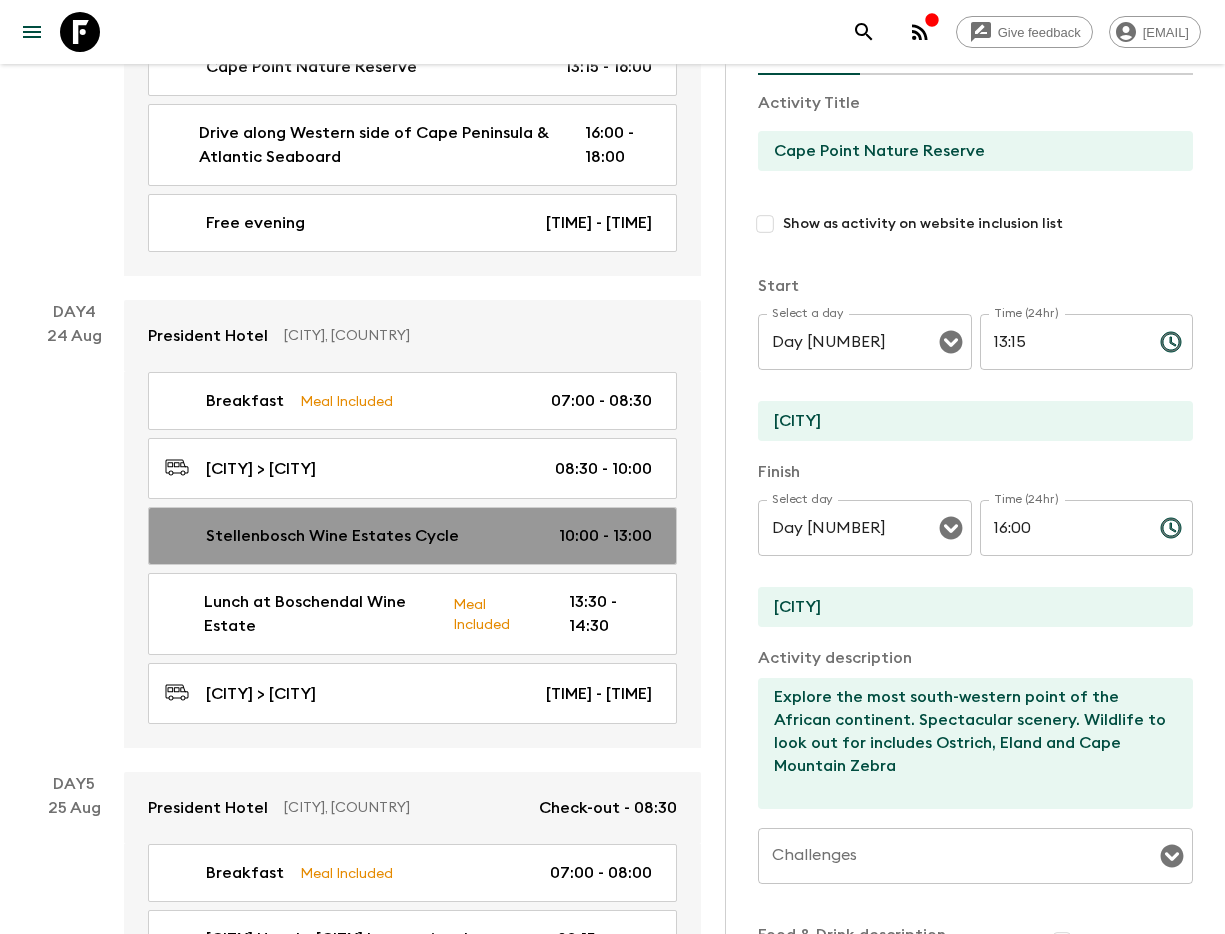 click on "[LOCATION] Cycle [TIME] - [TIME]" at bounding box center [412, 536] 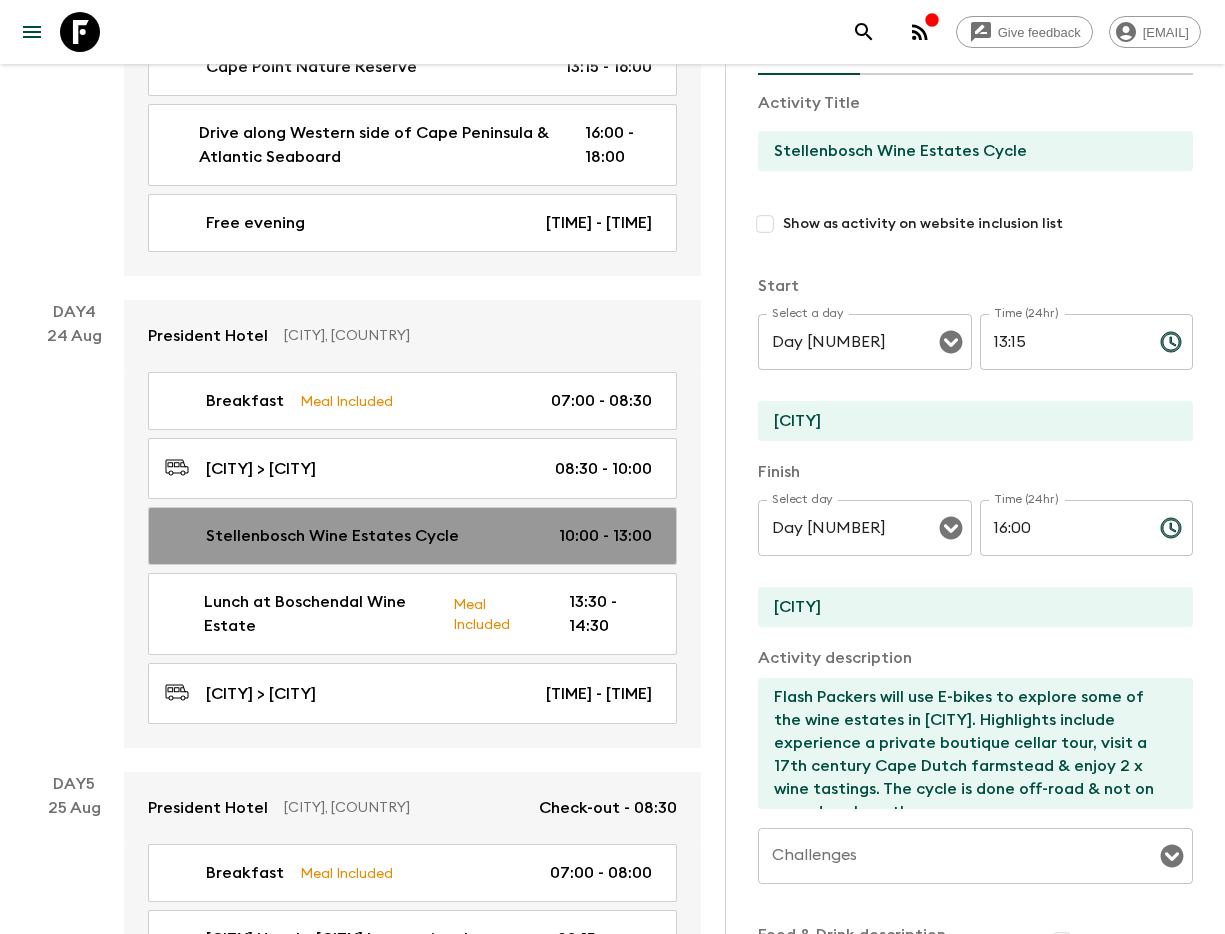 type on "Day [NUMBER]" 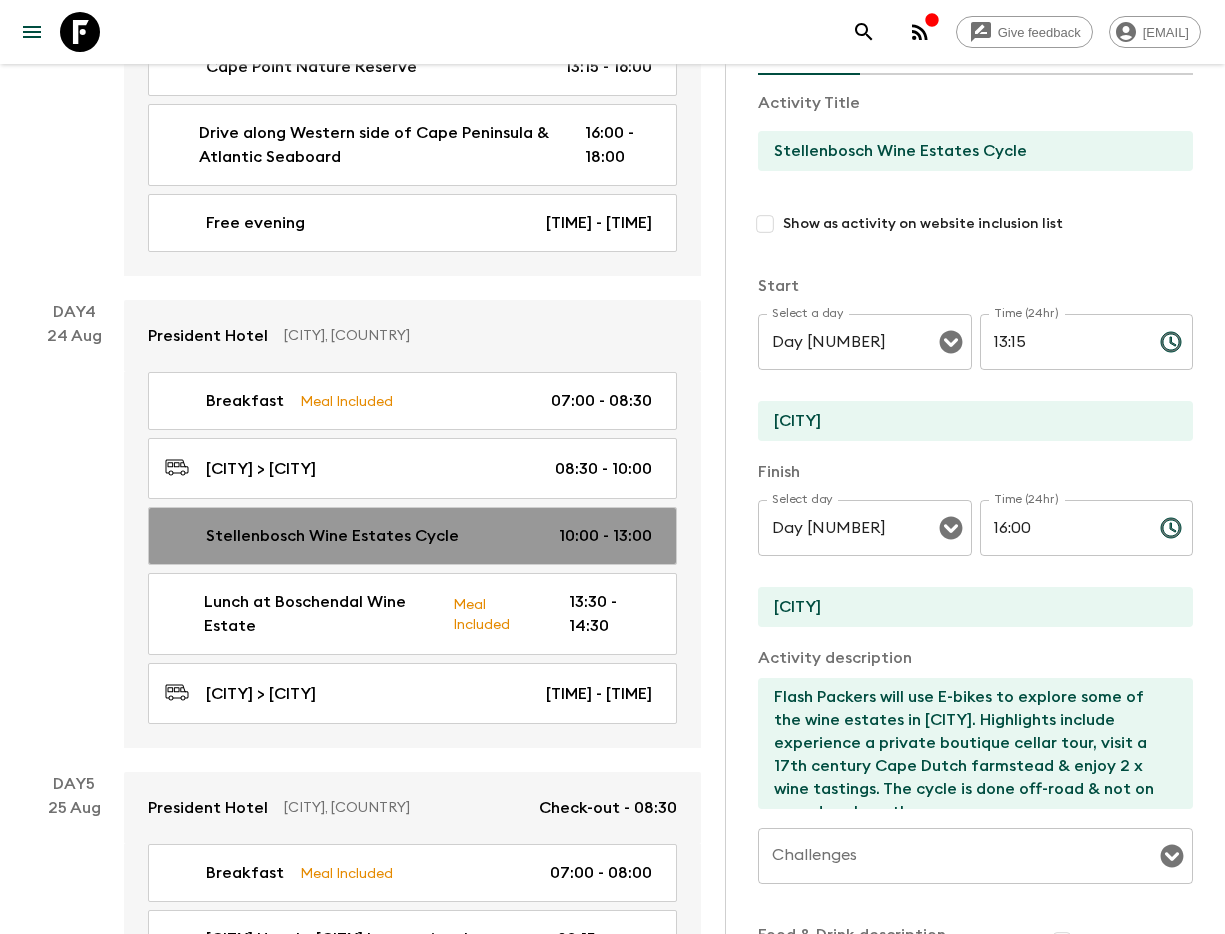 type on "10:00" 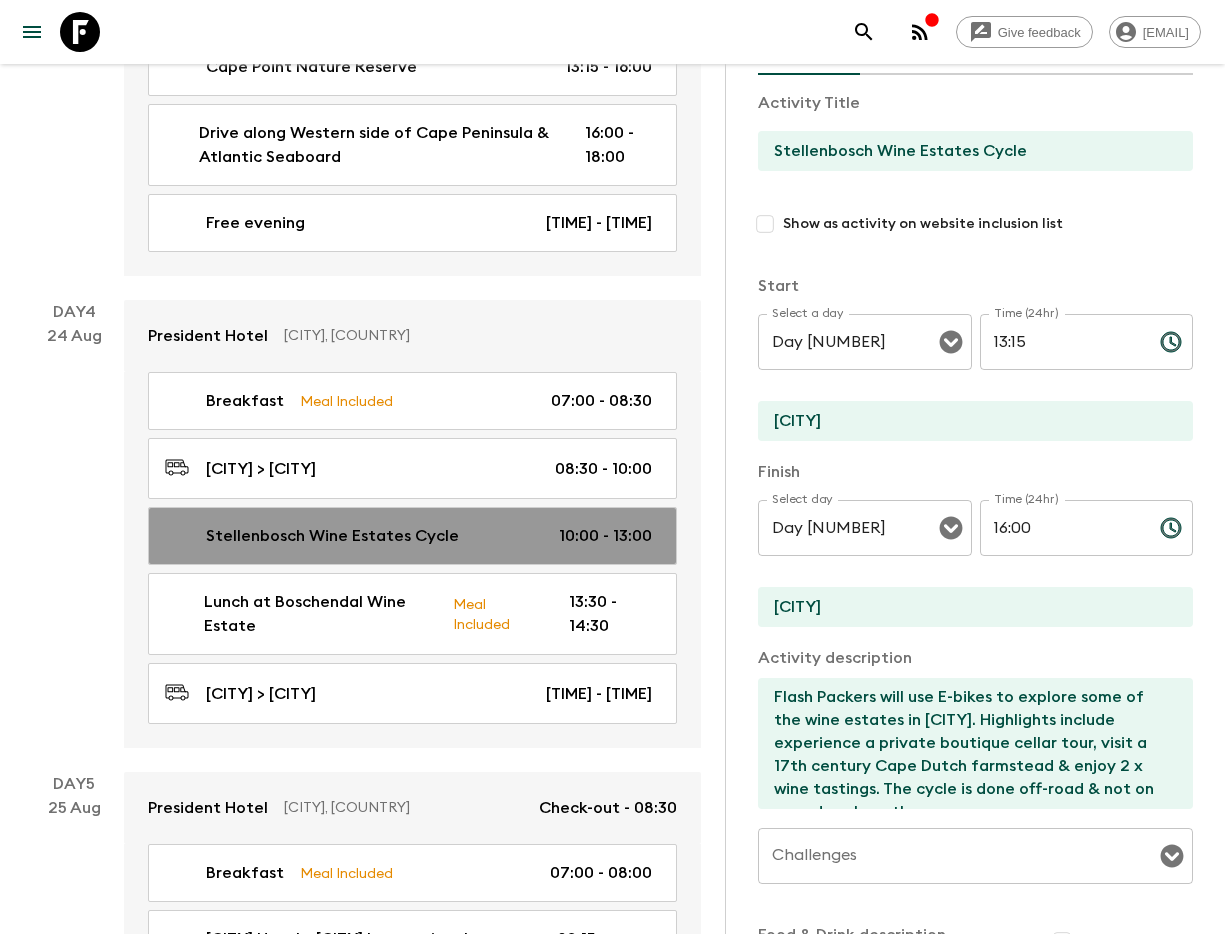 type on "Day [NUMBER]" 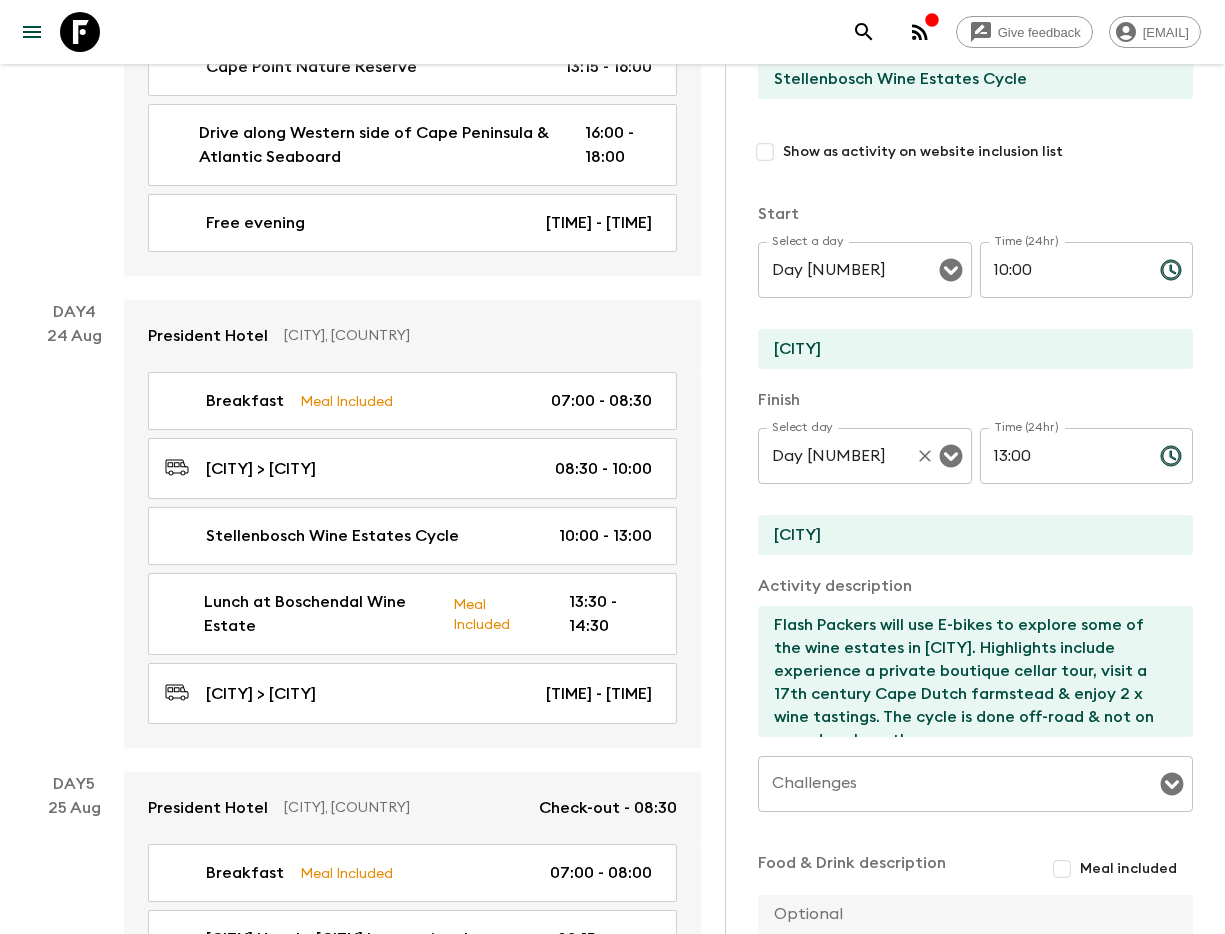 scroll, scrollTop: 202, scrollLeft: 0, axis: vertical 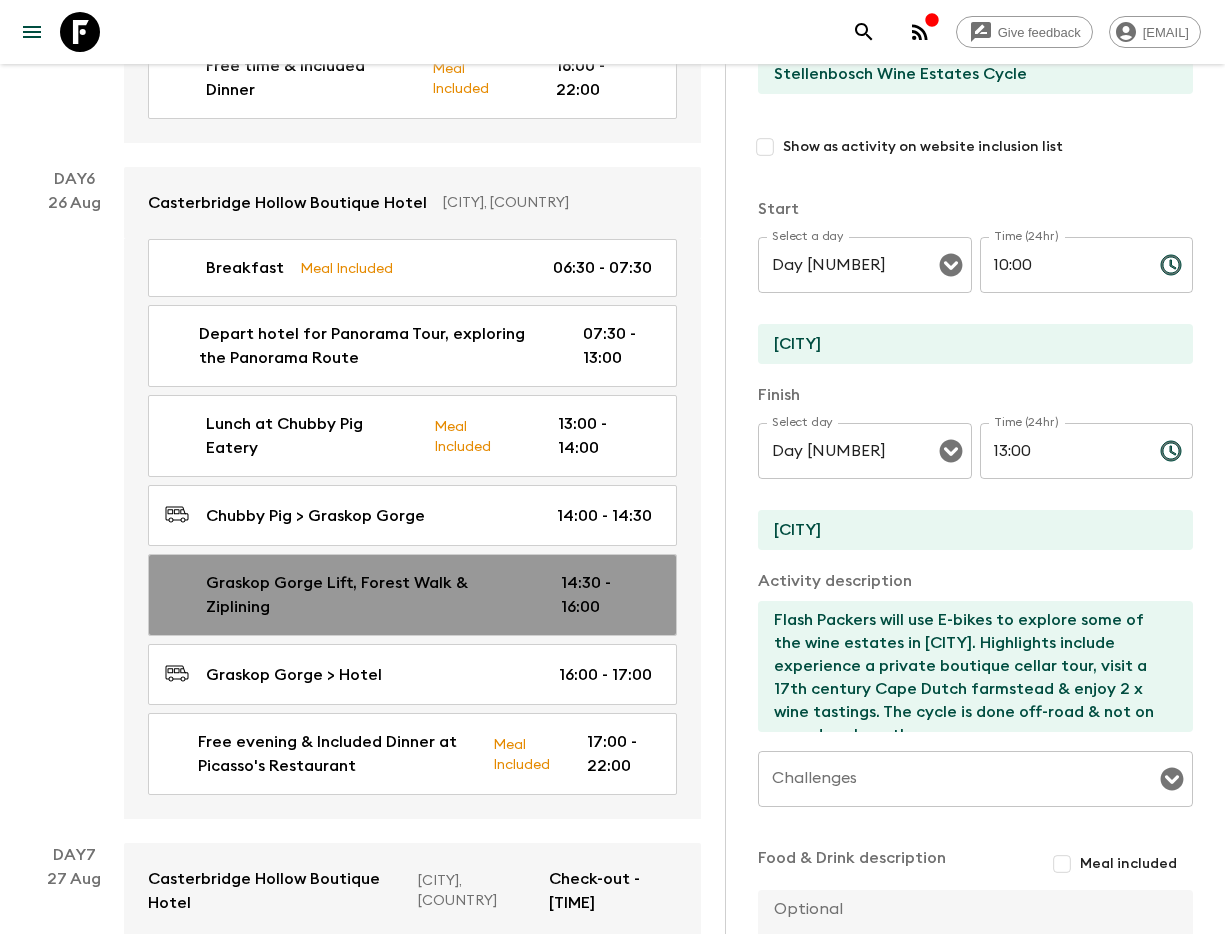 click on "Graskop Gorge Lift, Forest Walk & Ziplining" at bounding box center (367, 595) 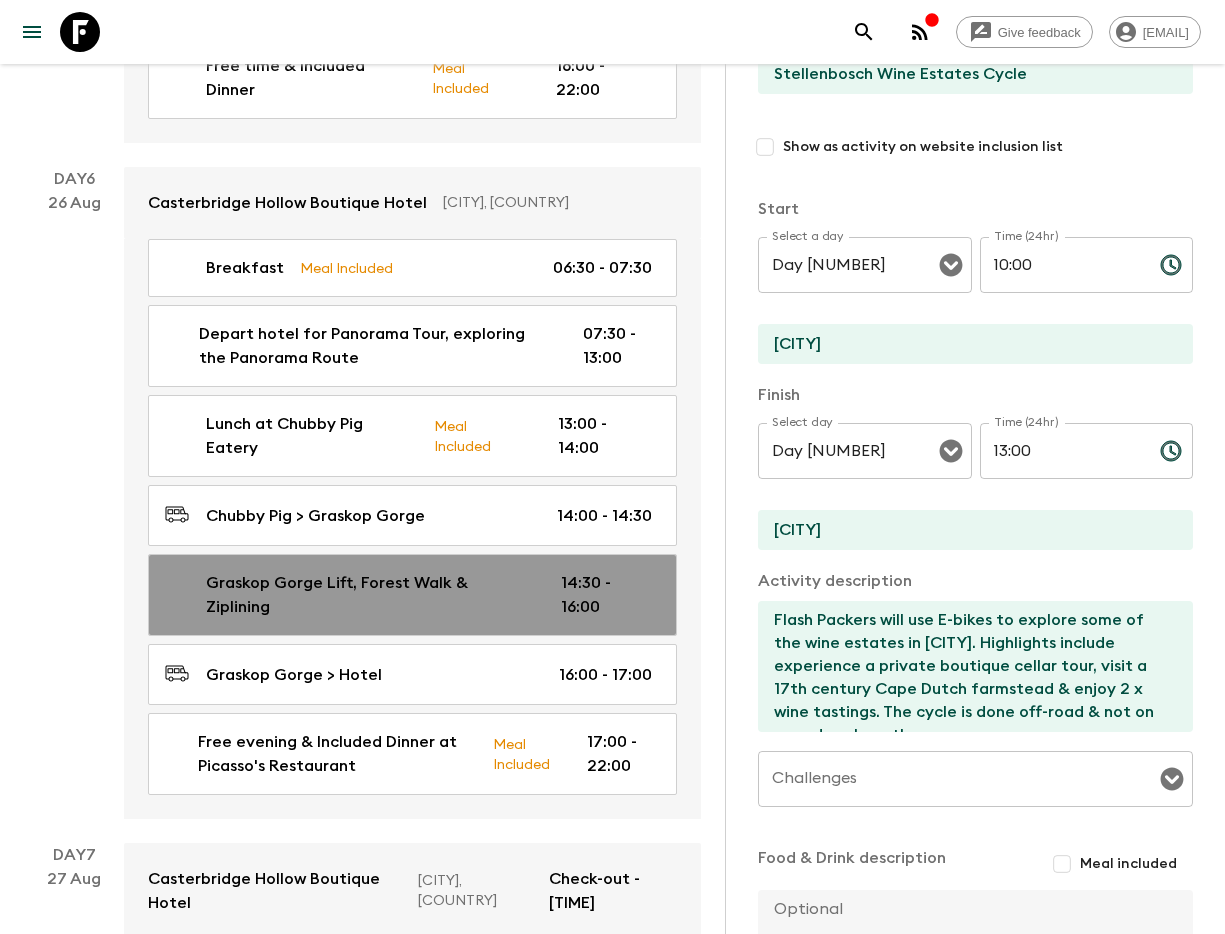 type on "[CITY]" 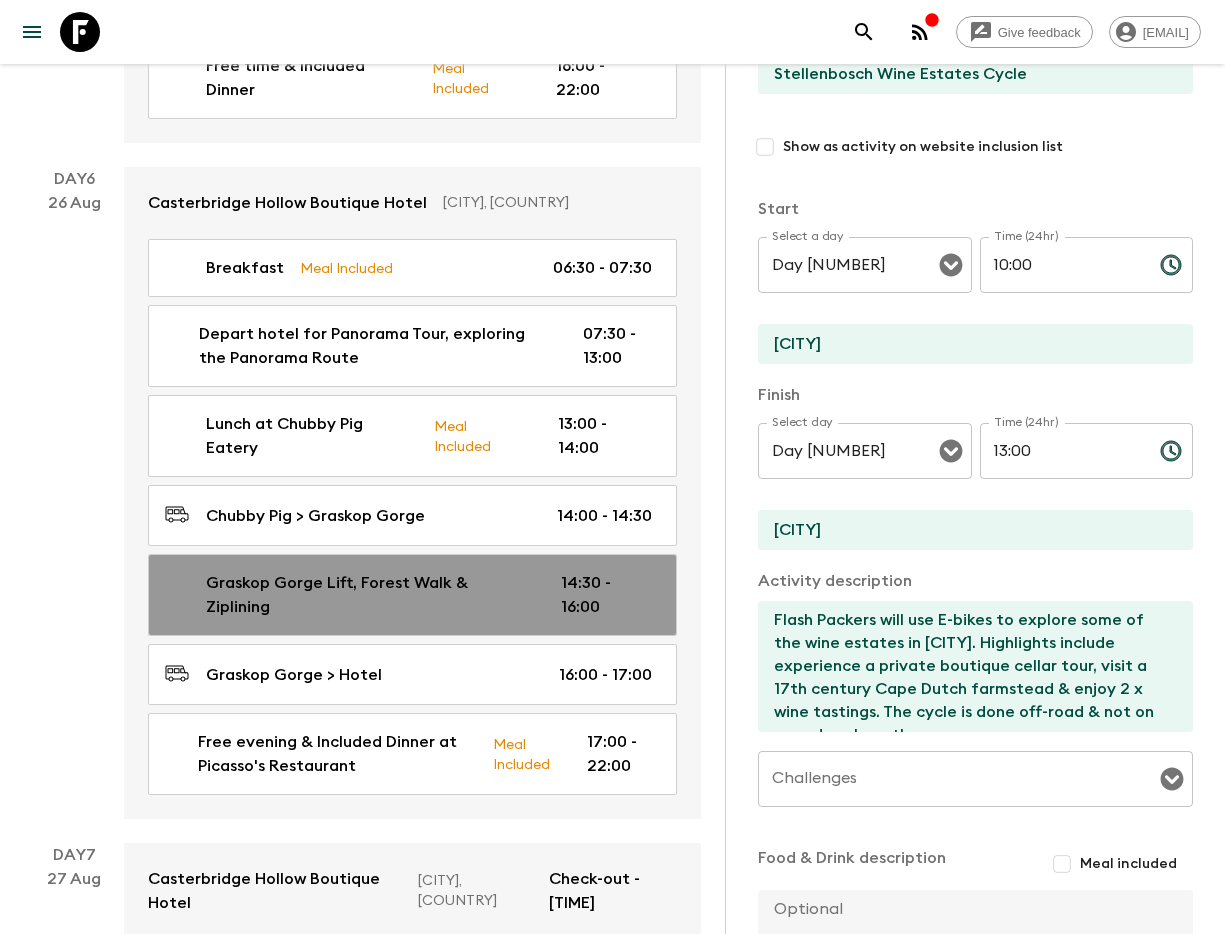 type on "[CITY]" 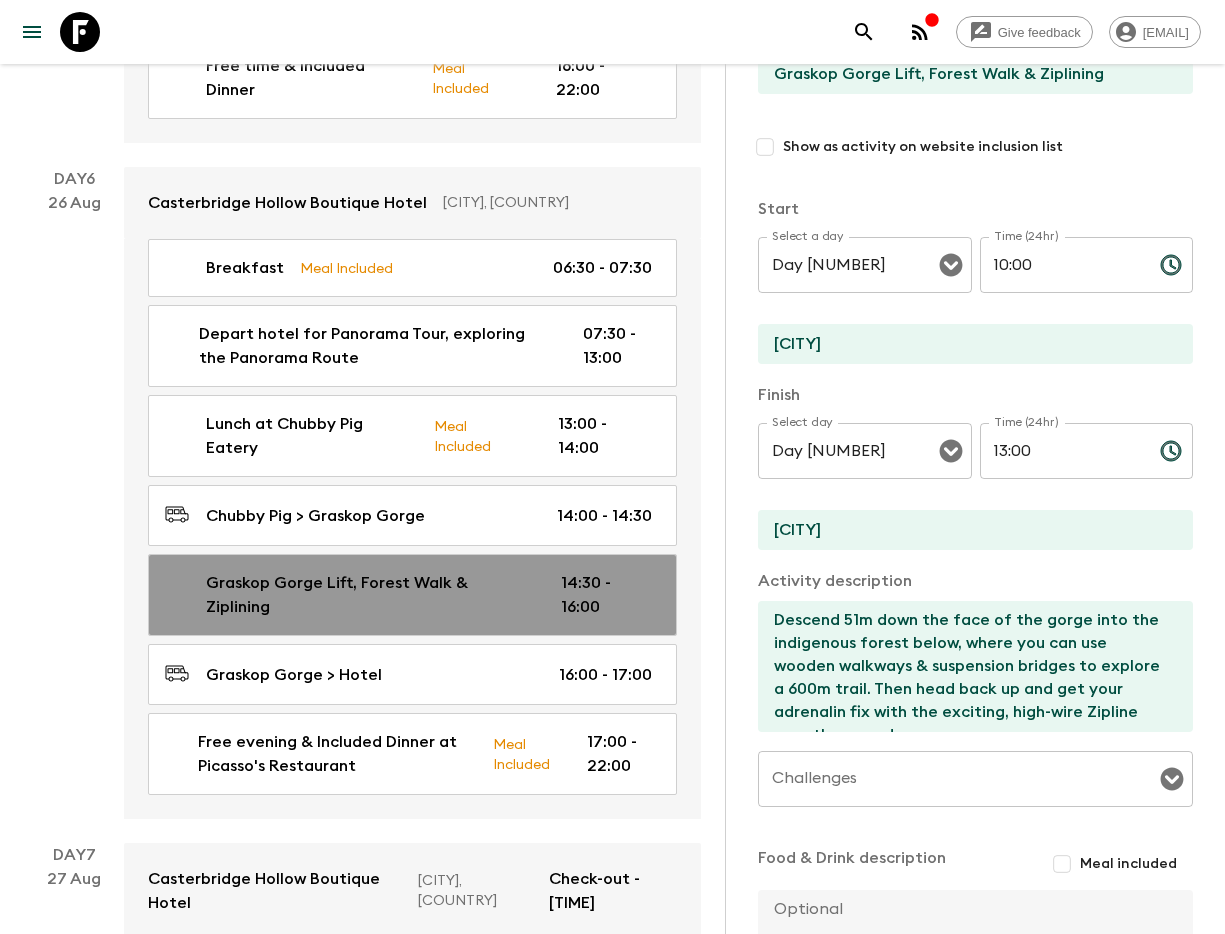 type on "Day 6" 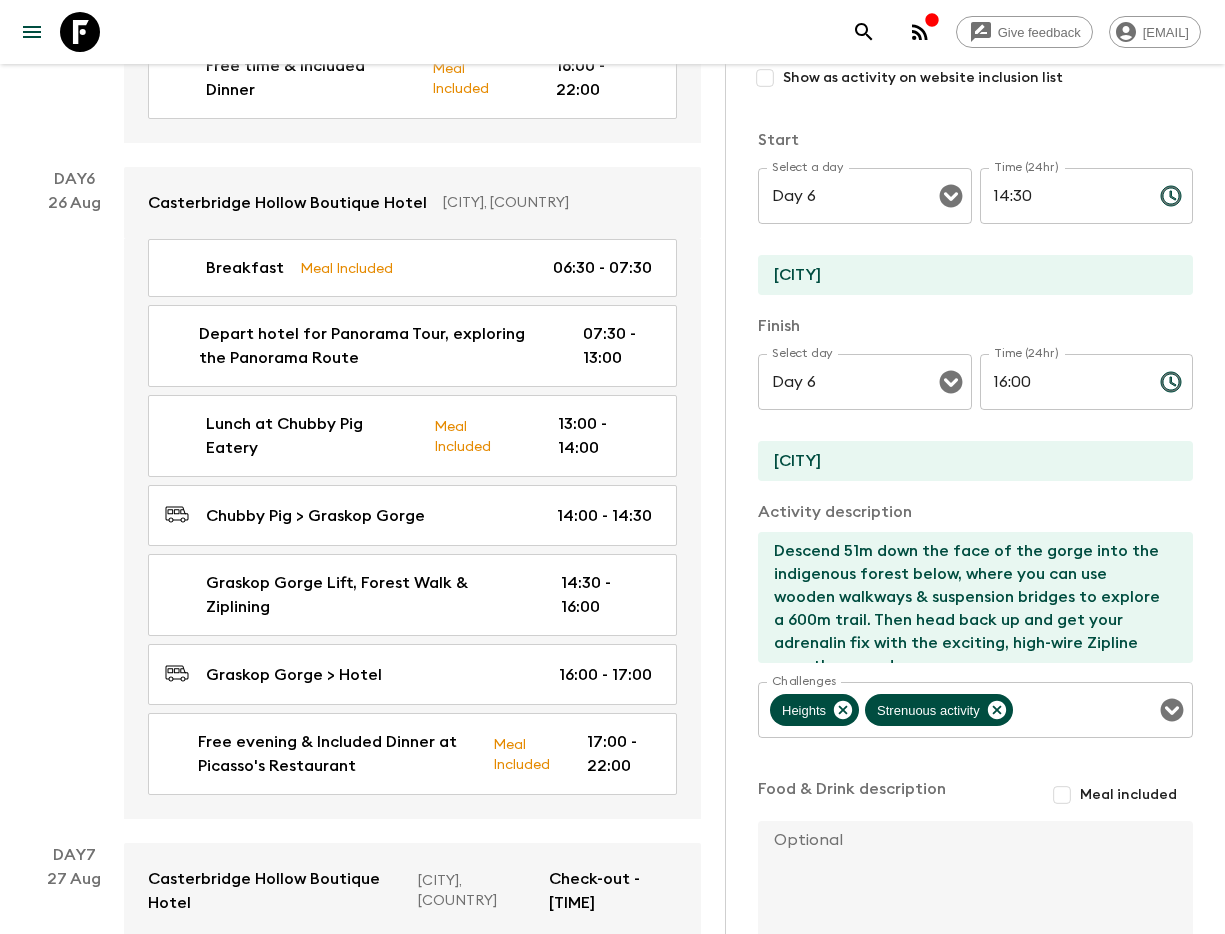 scroll, scrollTop: 281, scrollLeft: 0, axis: vertical 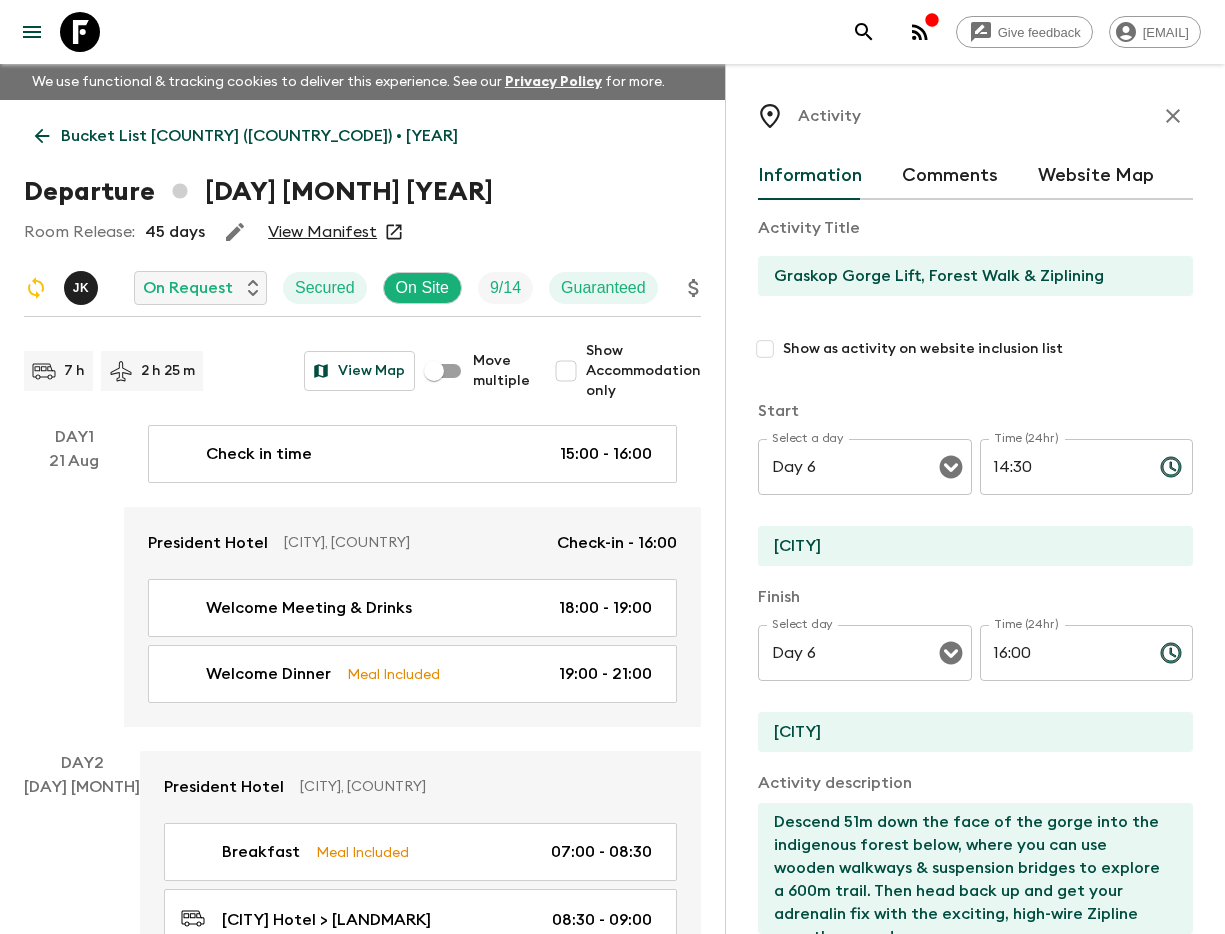 click 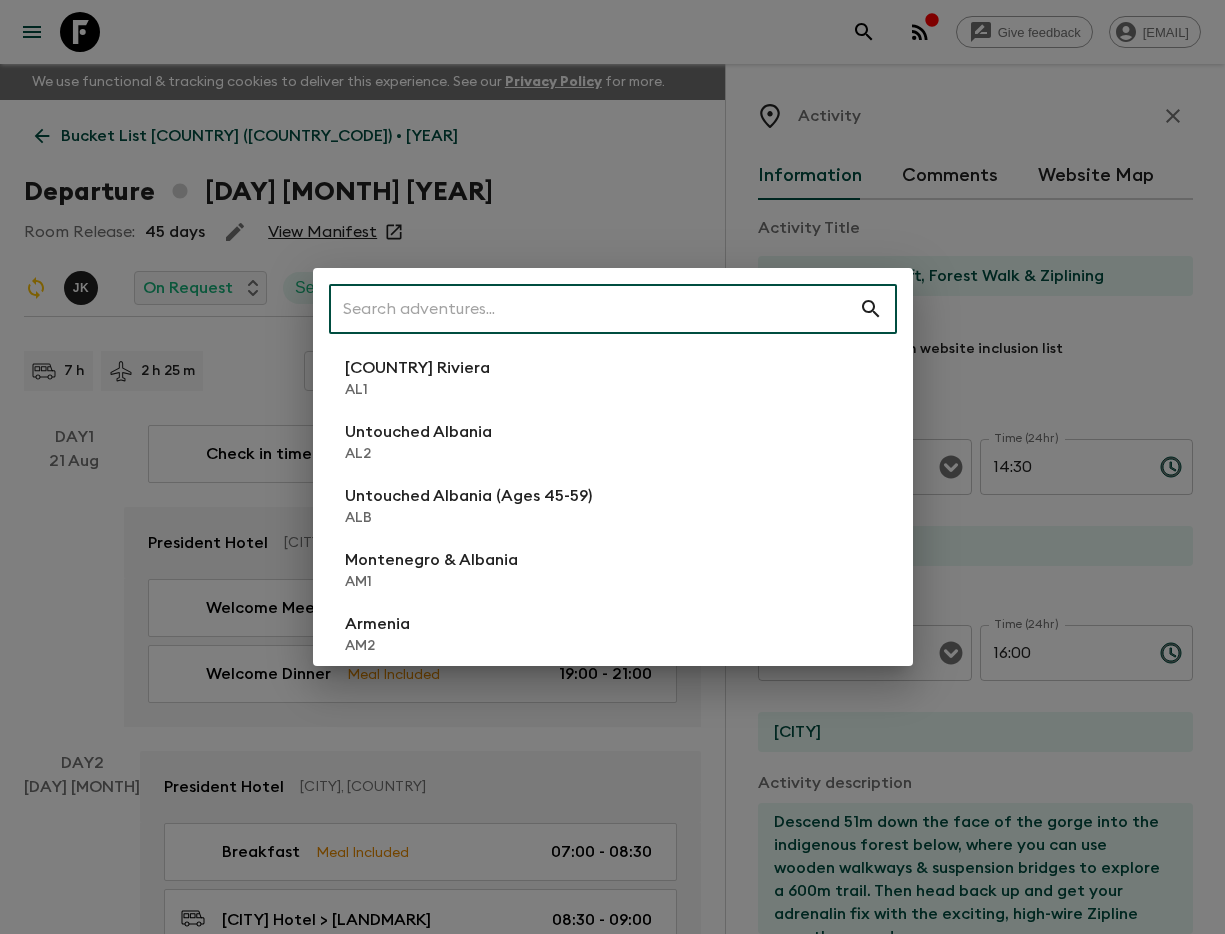 click at bounding box center (594, 309) 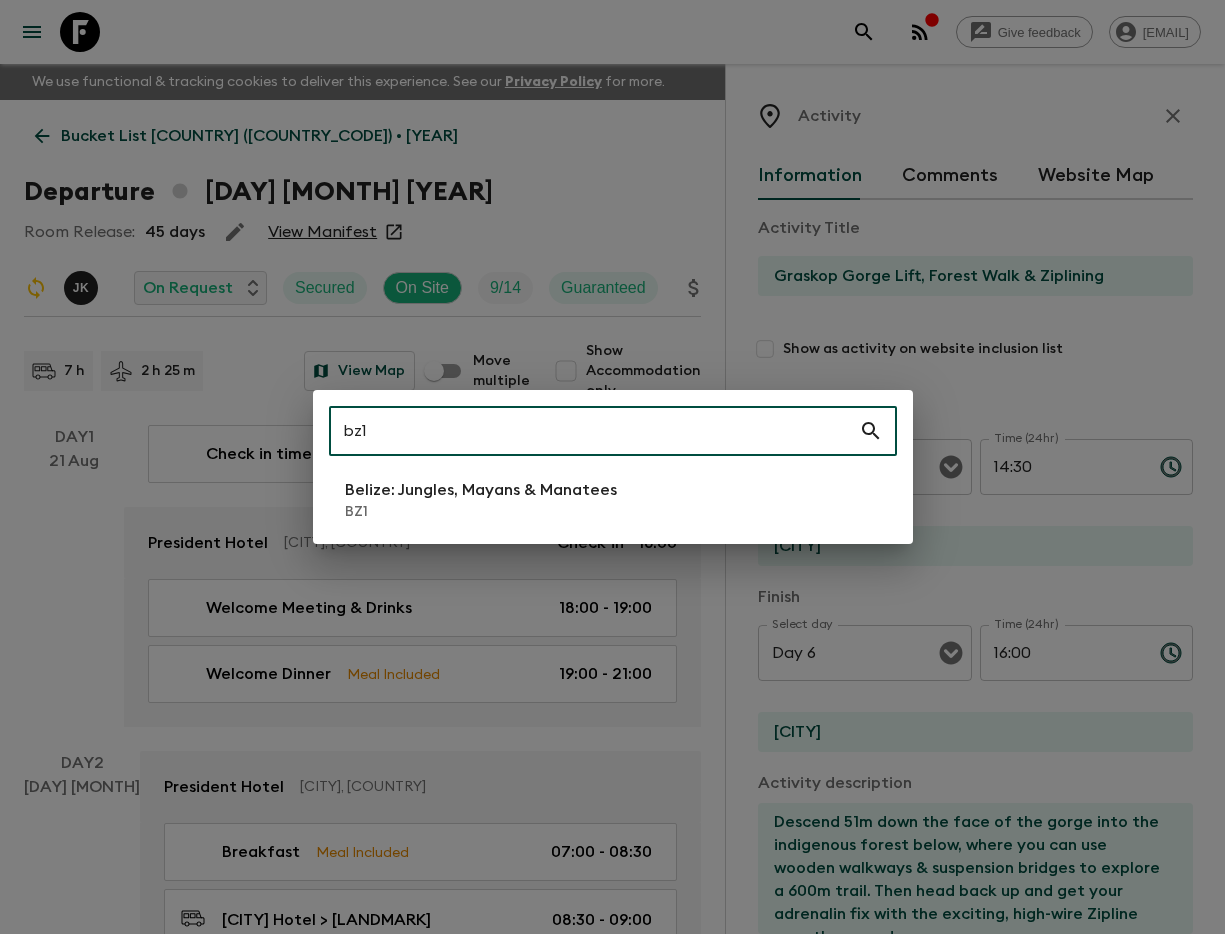 type on "bz1" 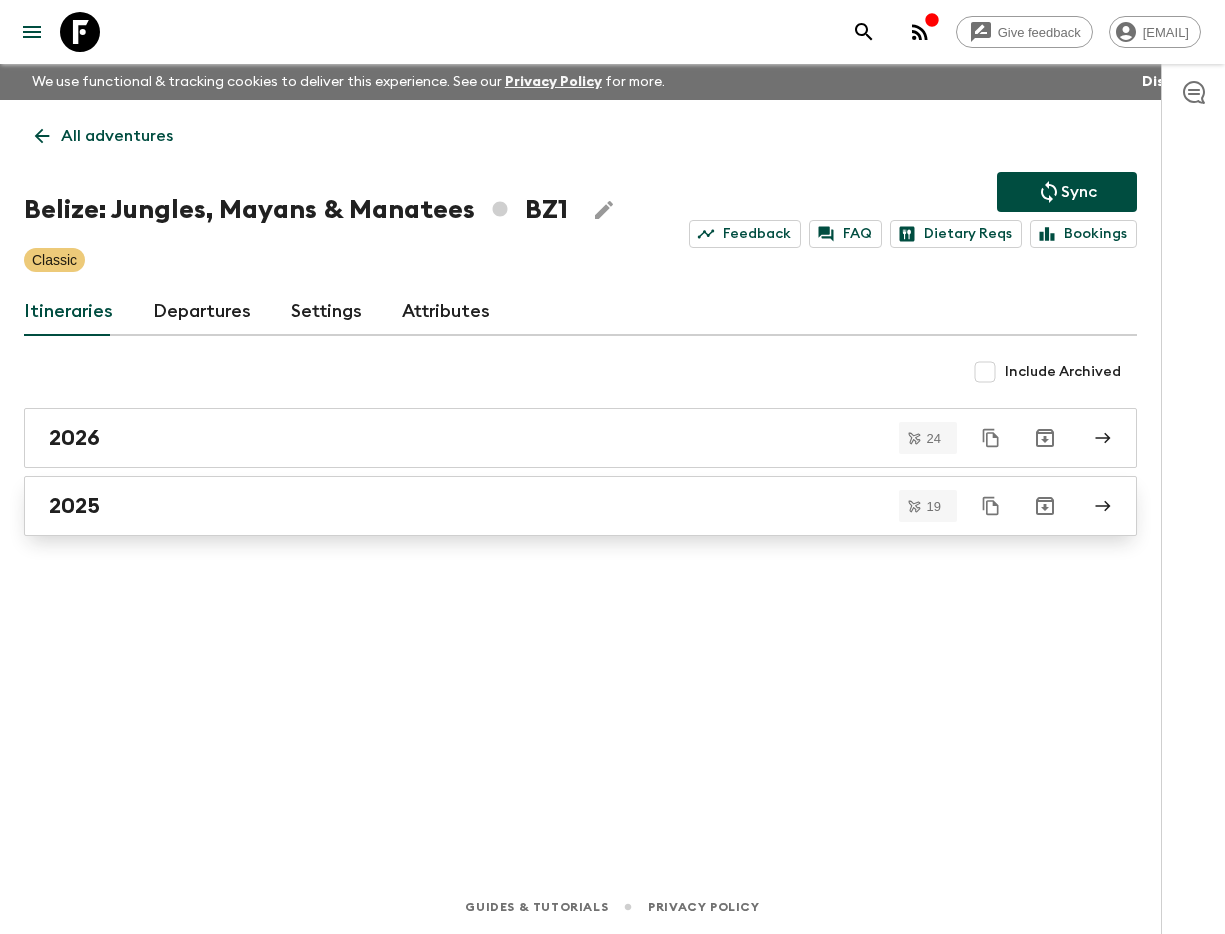 click on "2025" at bounding box center [561, 506] 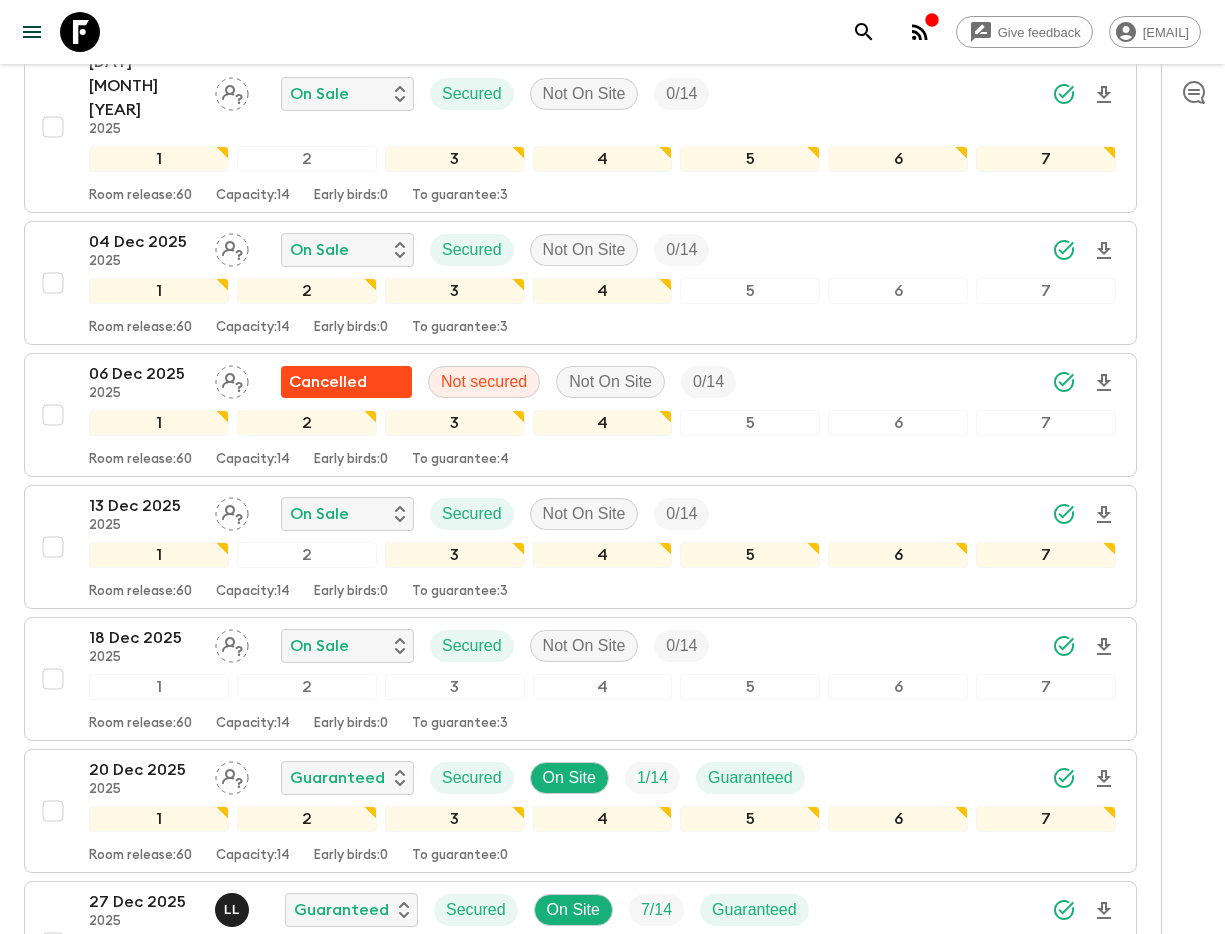 scroll, scrollTop: 2214, scrollLeft: 0, axis: vertical 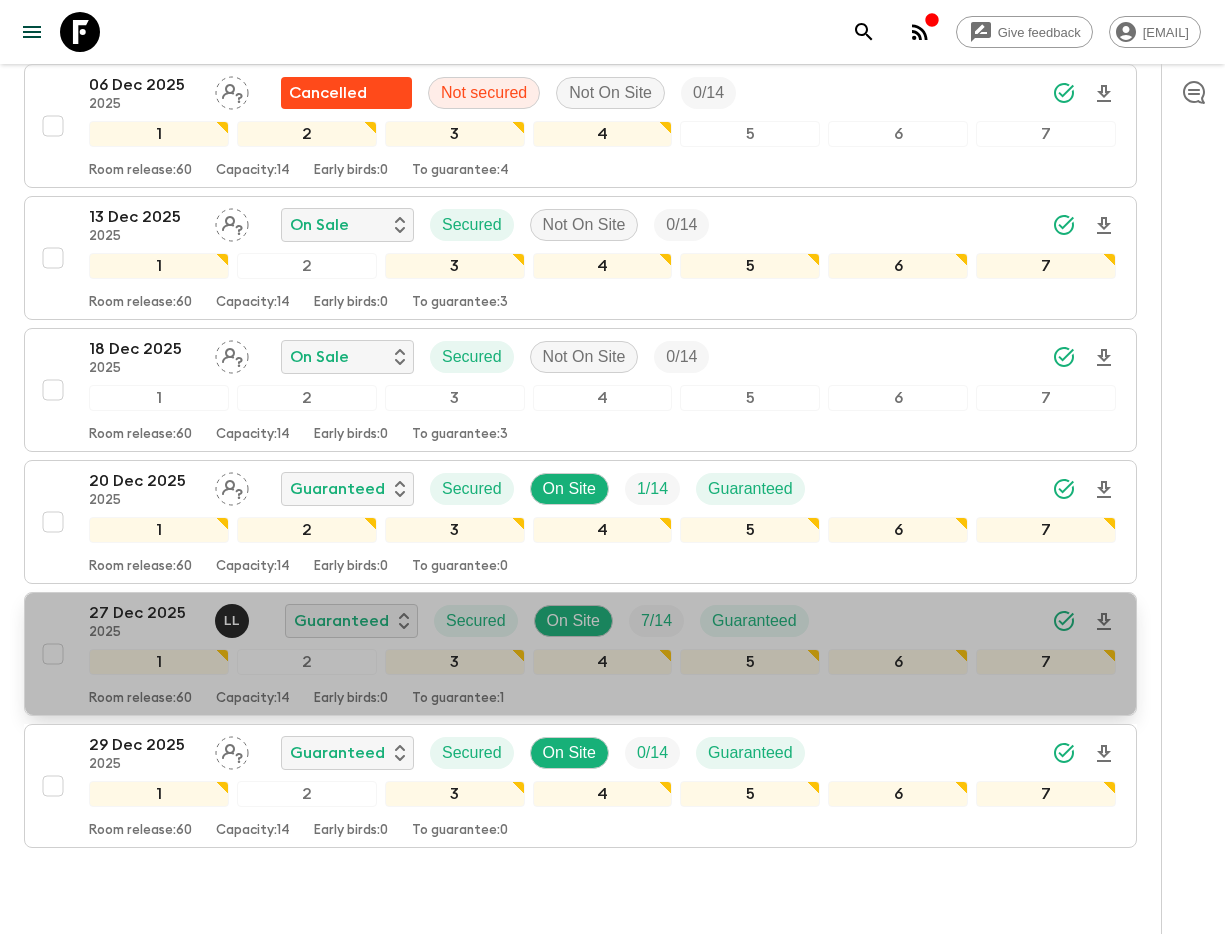 click on "27 Dec 2025" at bounding box center [144, 613] 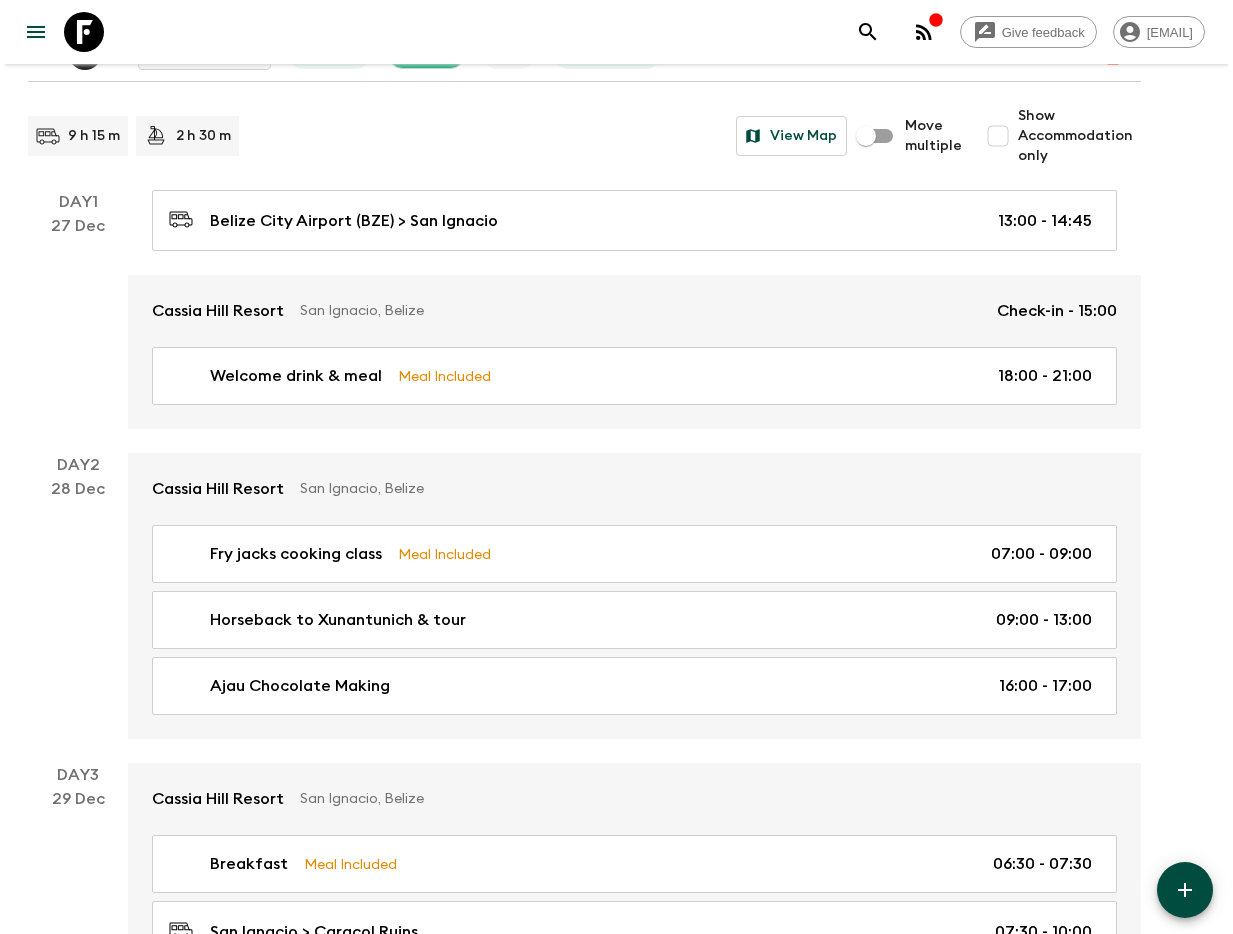 scroll, scrollTop: 236, scrollLeft: 0, axis: vertical 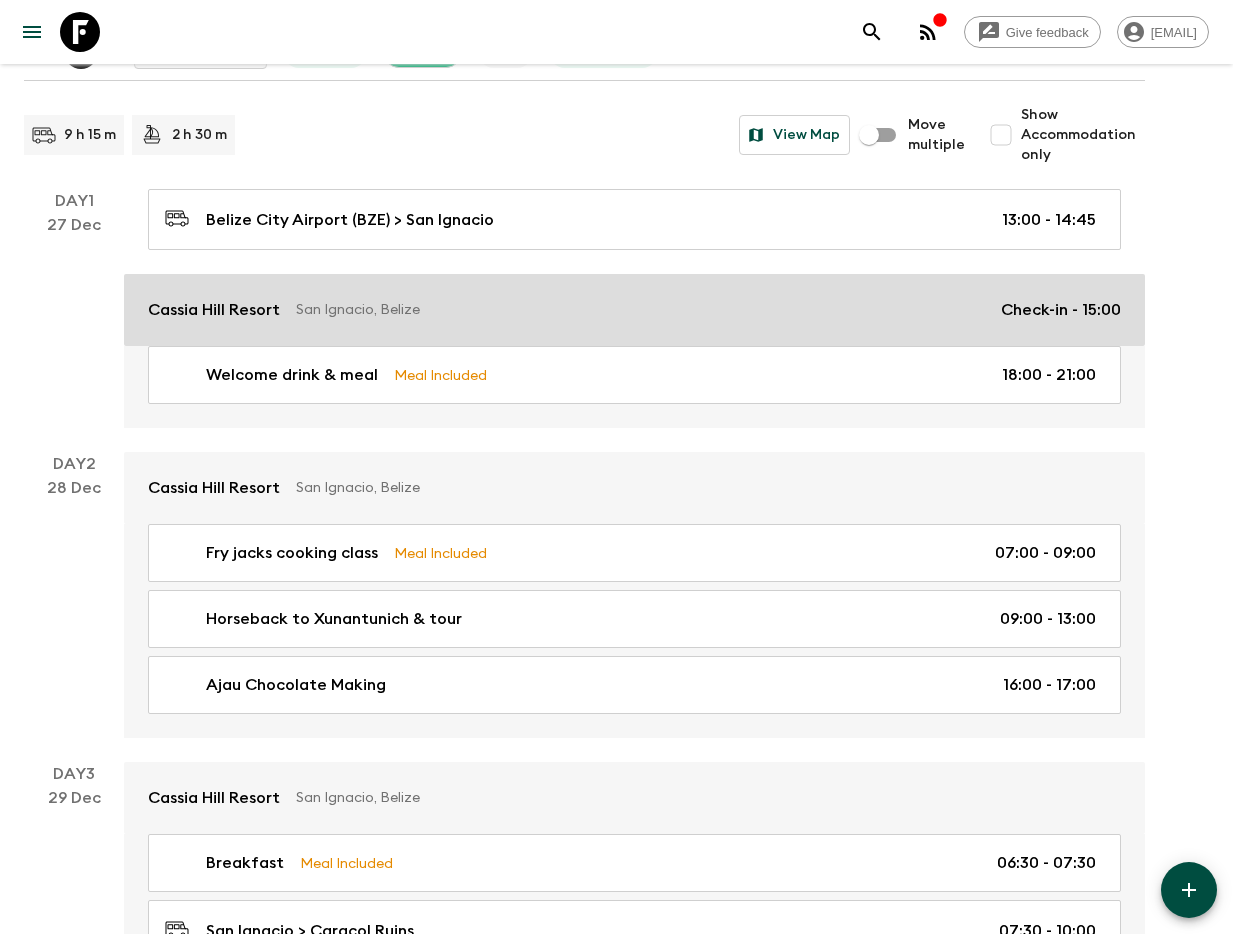 click on "Cassia Hill Resort" at bounding box center (214, 310) 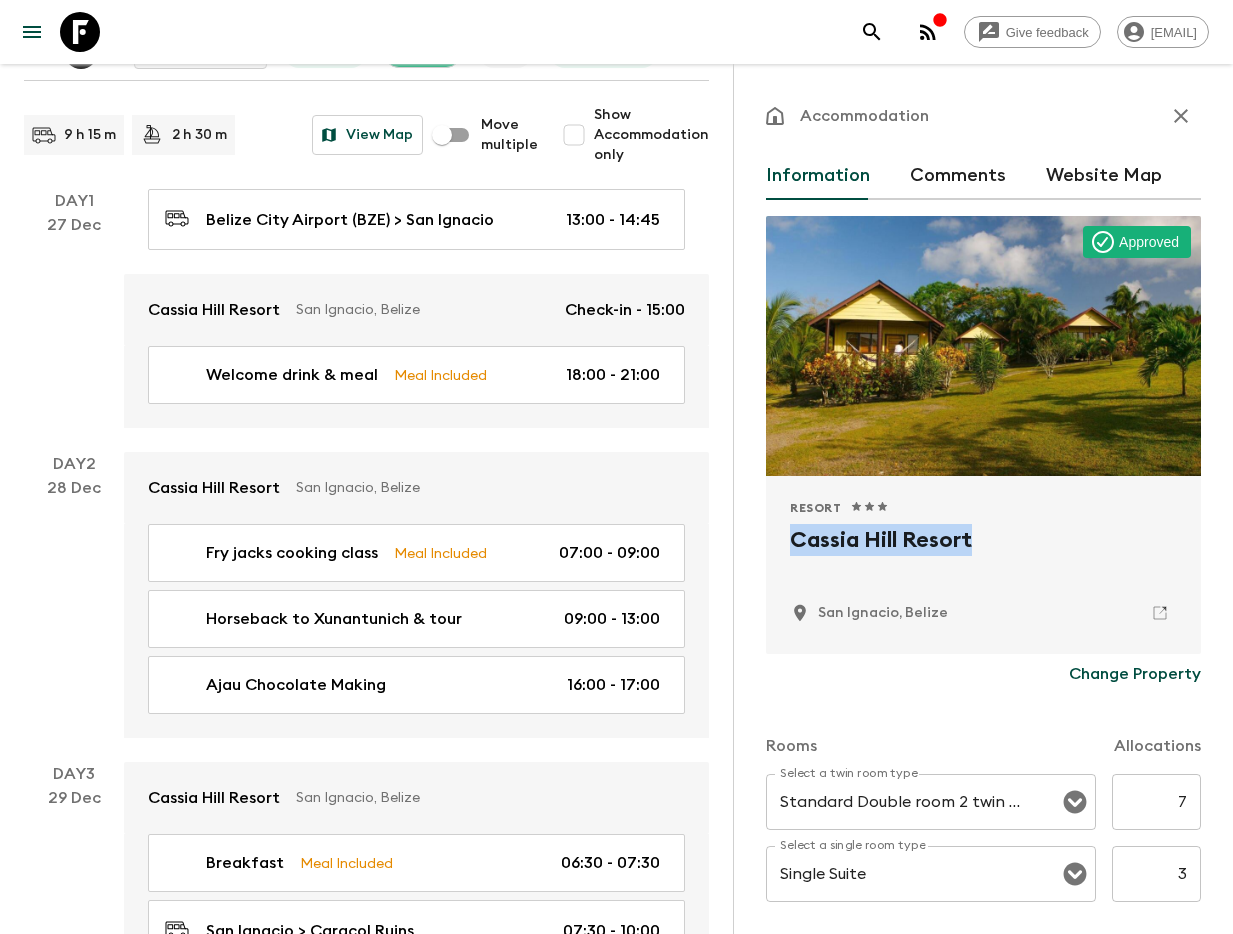 drag, startPoint x: 799, startPoint y: 533, endPoint x: 995, endPoint y: 541, distance: 196.1632 